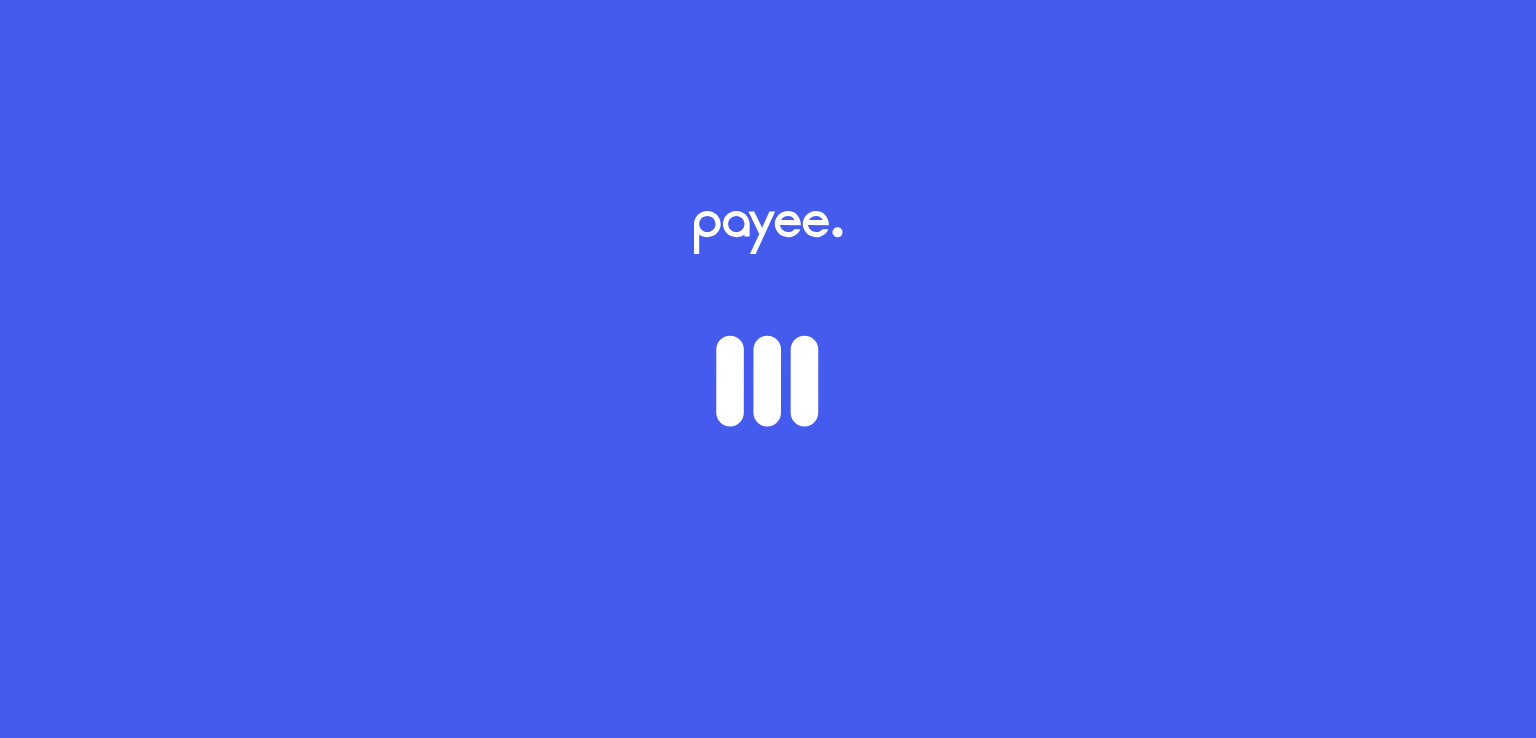 scroll, scrollTop: 0, scrollLeft: 0, axis: both 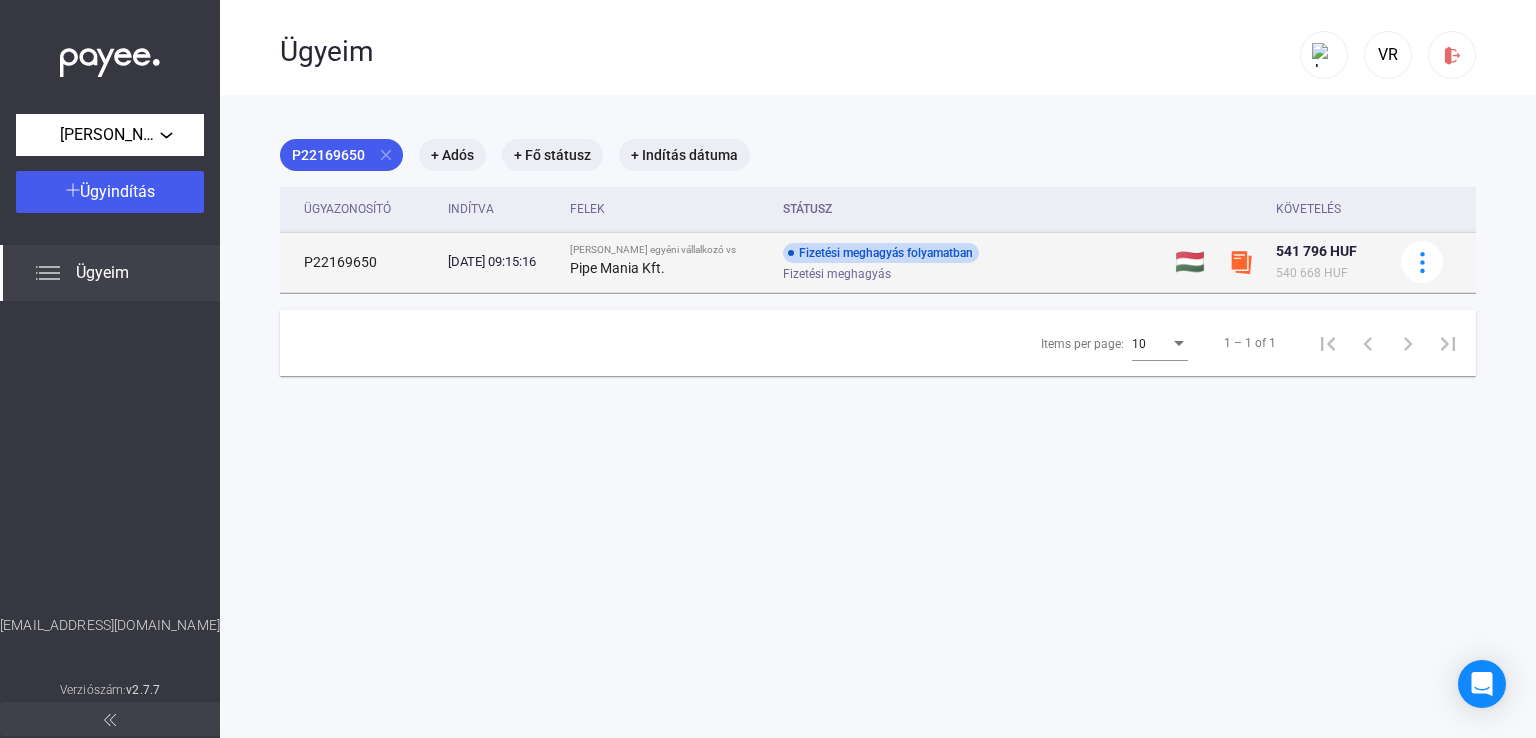 click on "[DATE] 09:15:16" at bounding box center (501, 262) 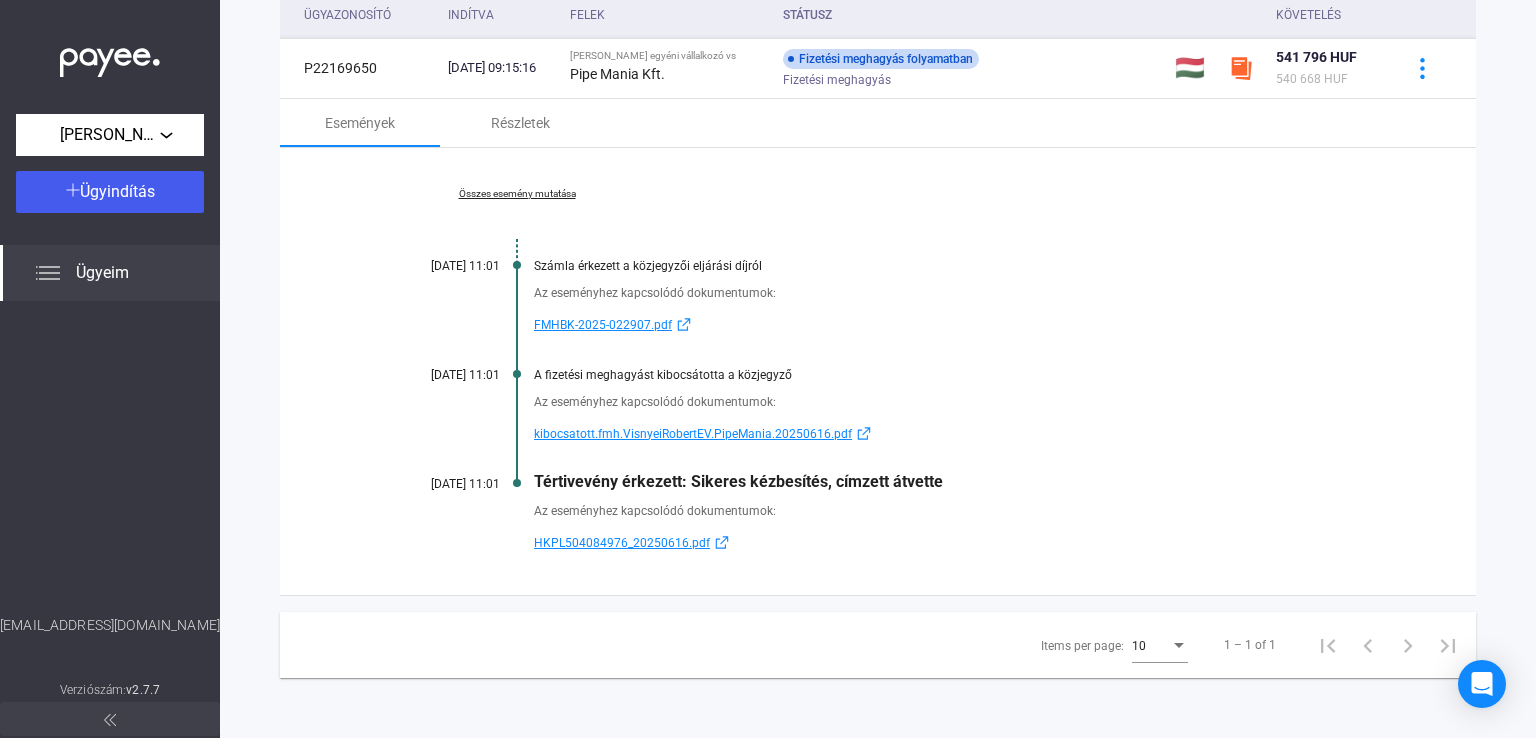 scroll, scrollTop: 94, scrollLeft: 0, axis: vertical 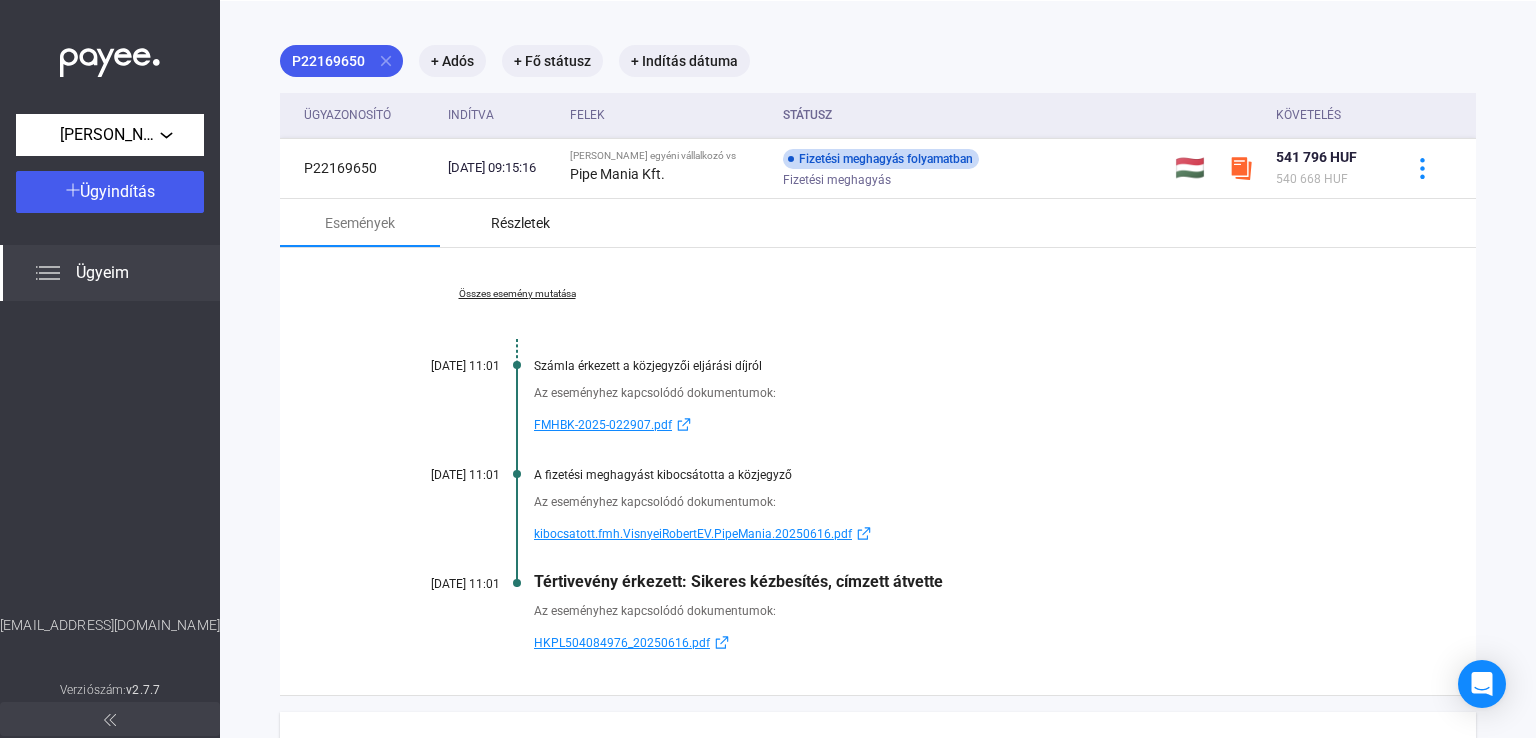 click on "Részletek" at bounding box center (520, 223) 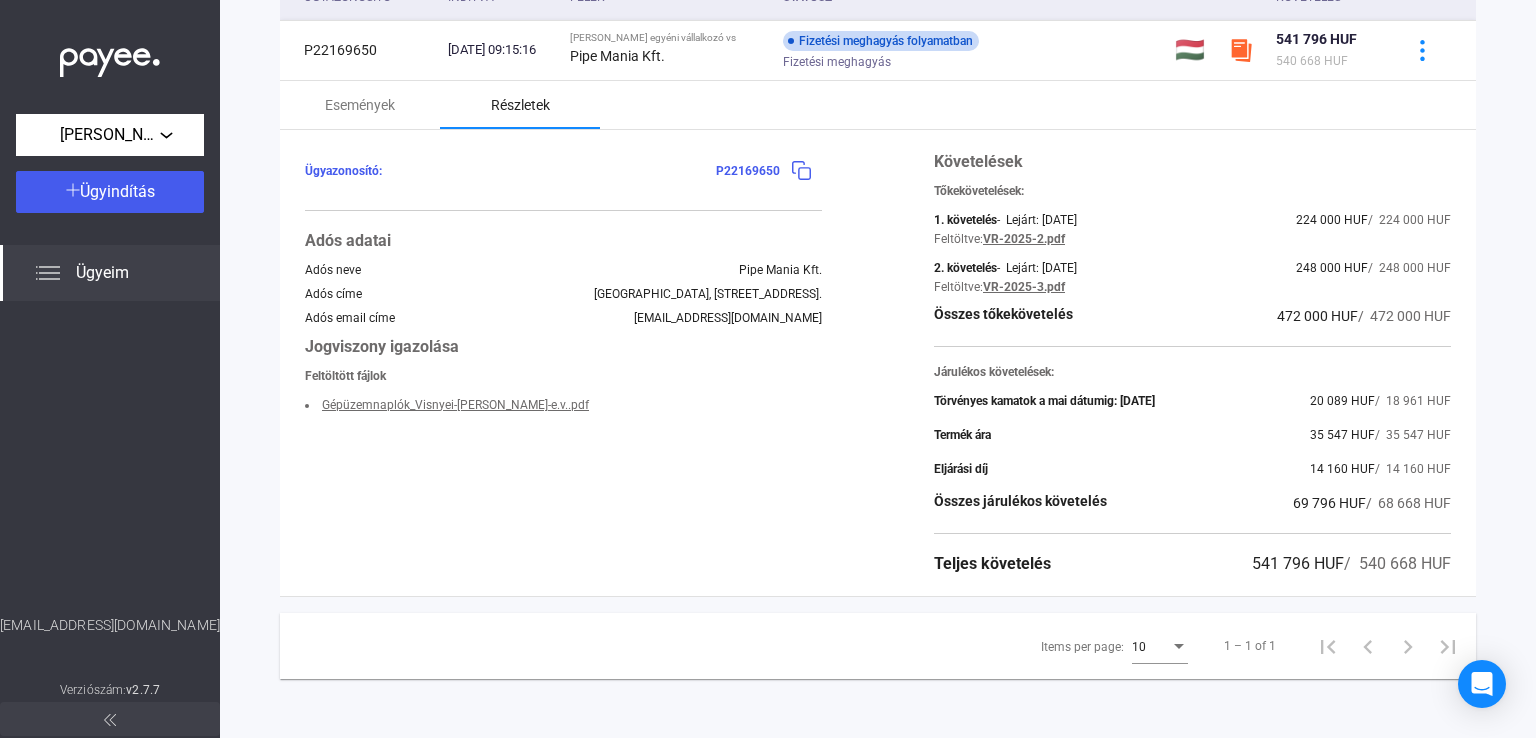 scroll, scrollTop: 112, scrollLeft: 0, axis: vertical 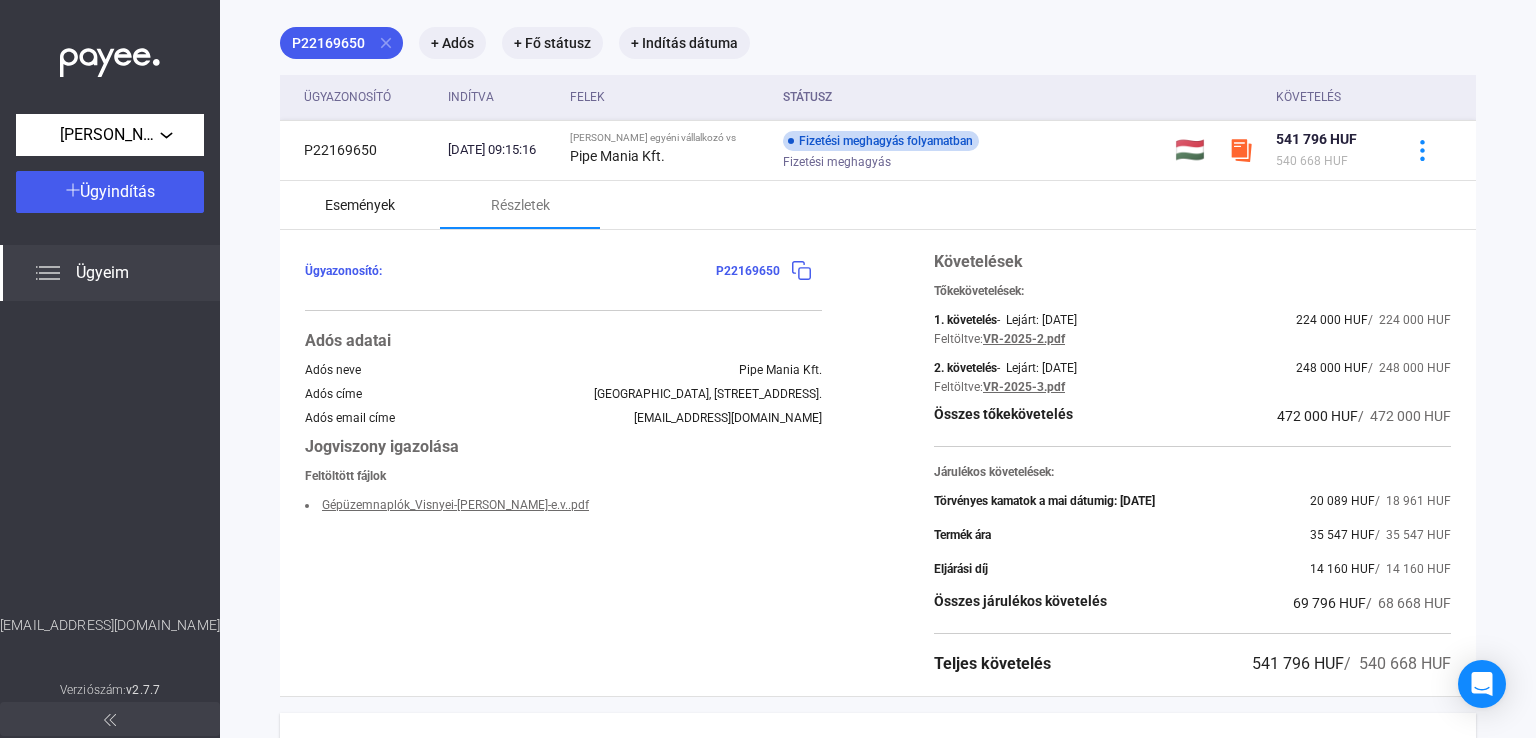 click on "Események" at bounding box center (360, 205) 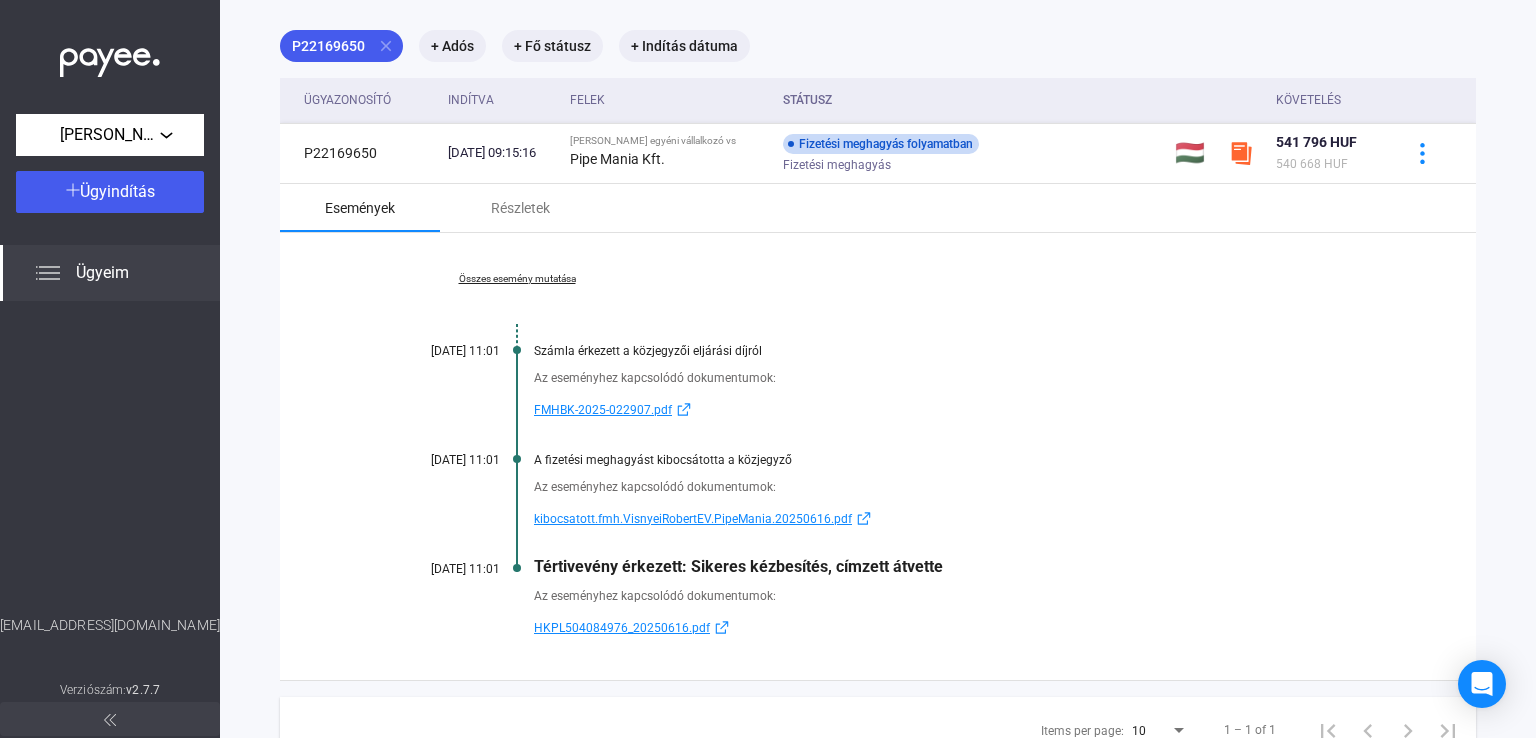 scroll, scrollTop: 0, scrollLeft: 0, axis: both 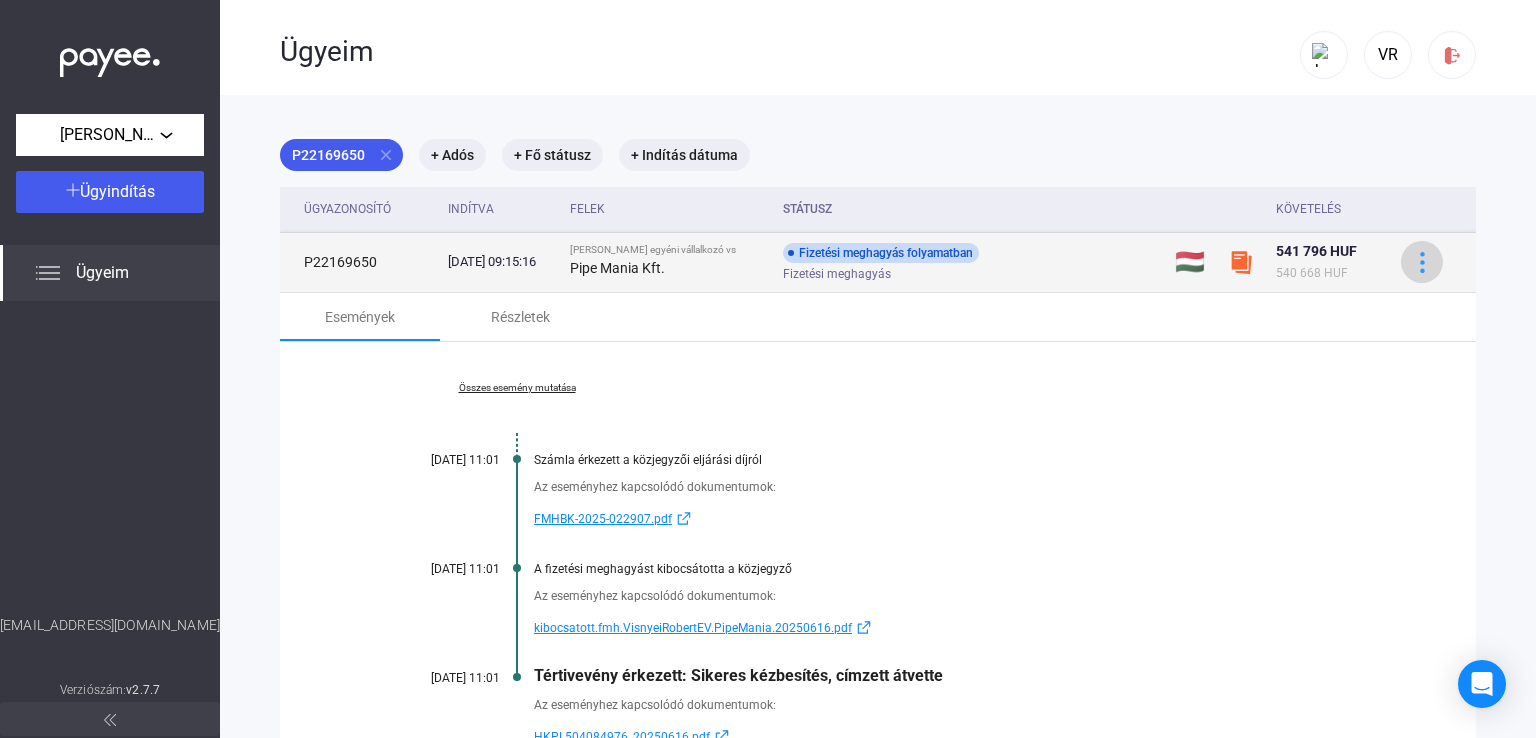 click at bounding box center (1422, 262) 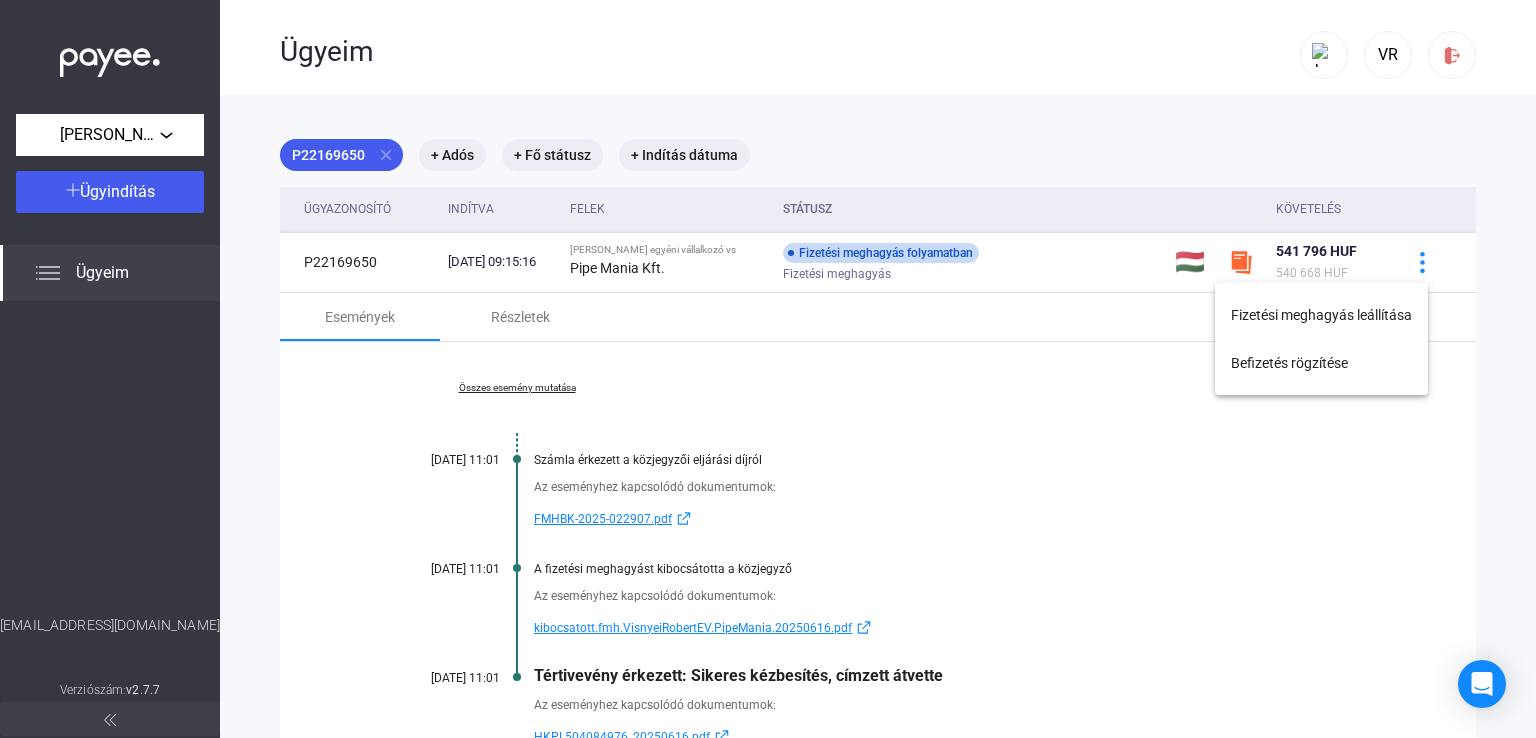 click at bounding box center (768, 369) 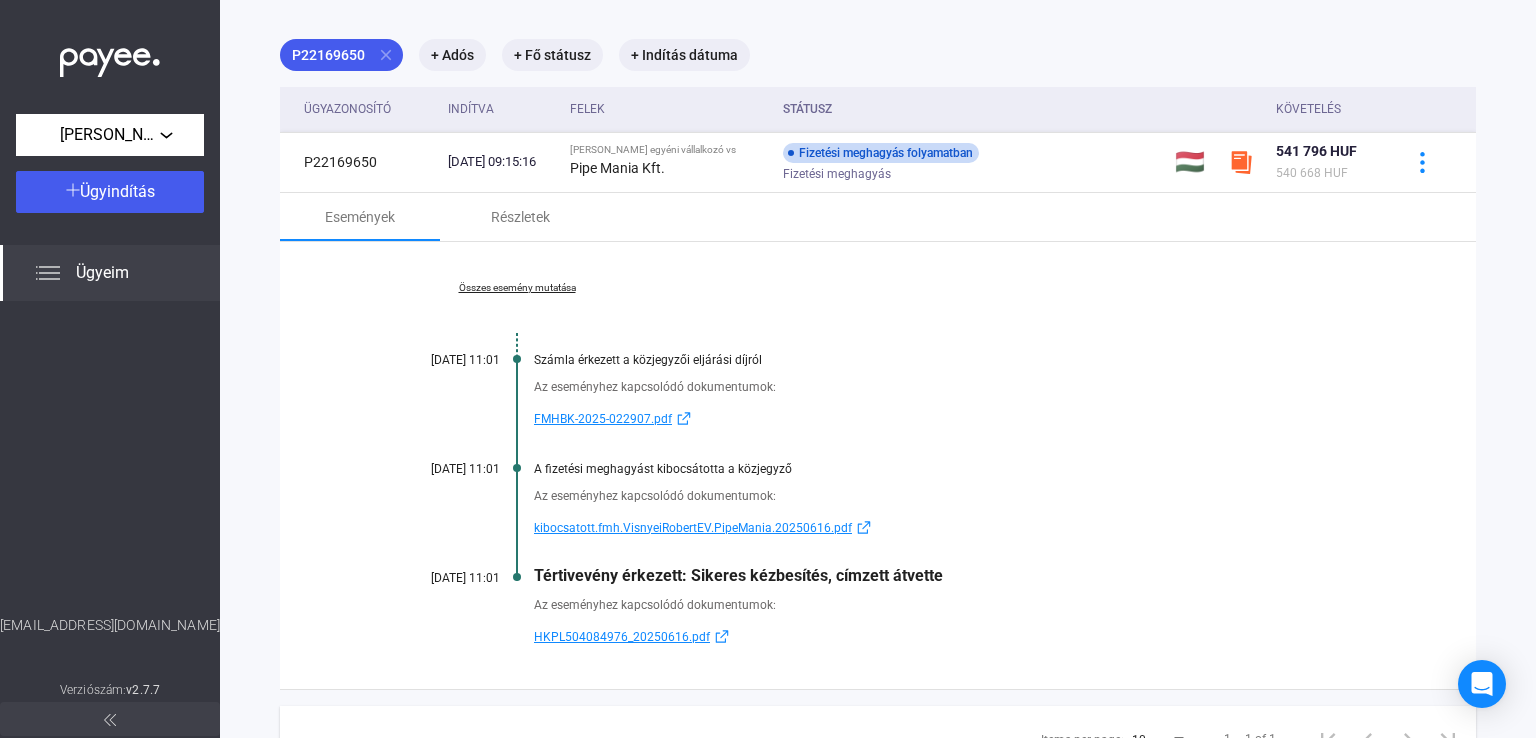 scroll, scrollTop: 194, scrollLeft: 0, axis: vertical 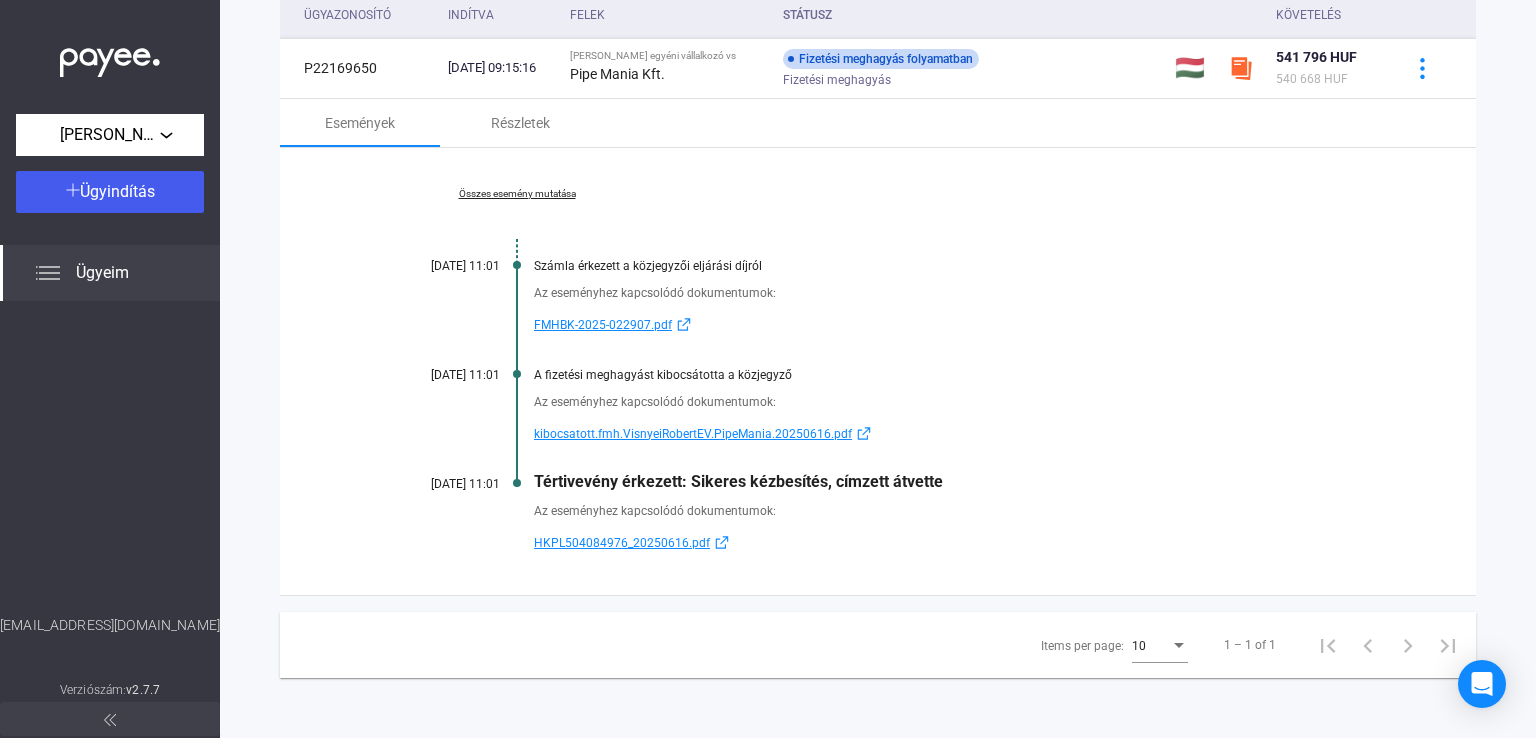 click on "Összes esemény mutatása" at bounding box center (517, 194) 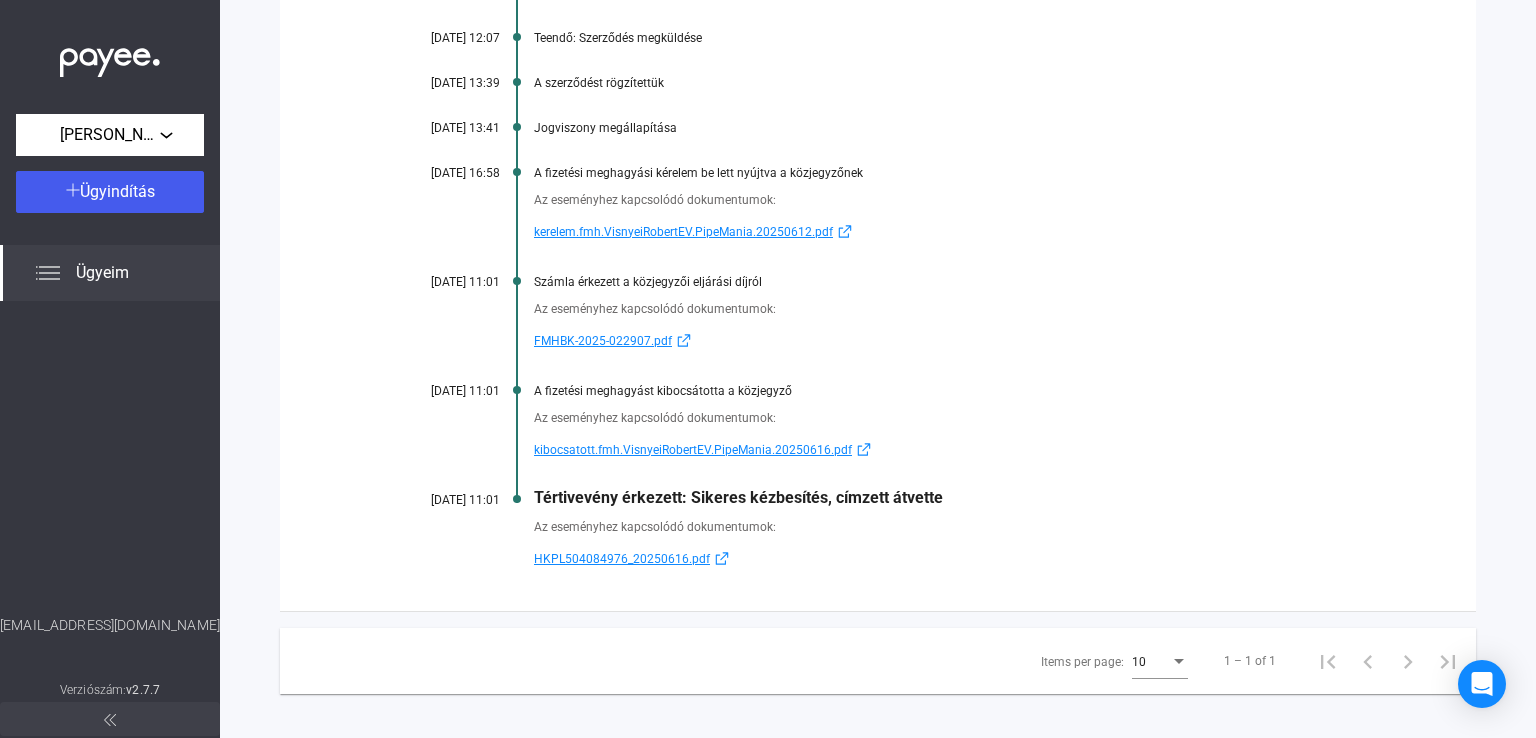 scroll, scrollTop: 528, scrollLeft: 0, axis: vertical 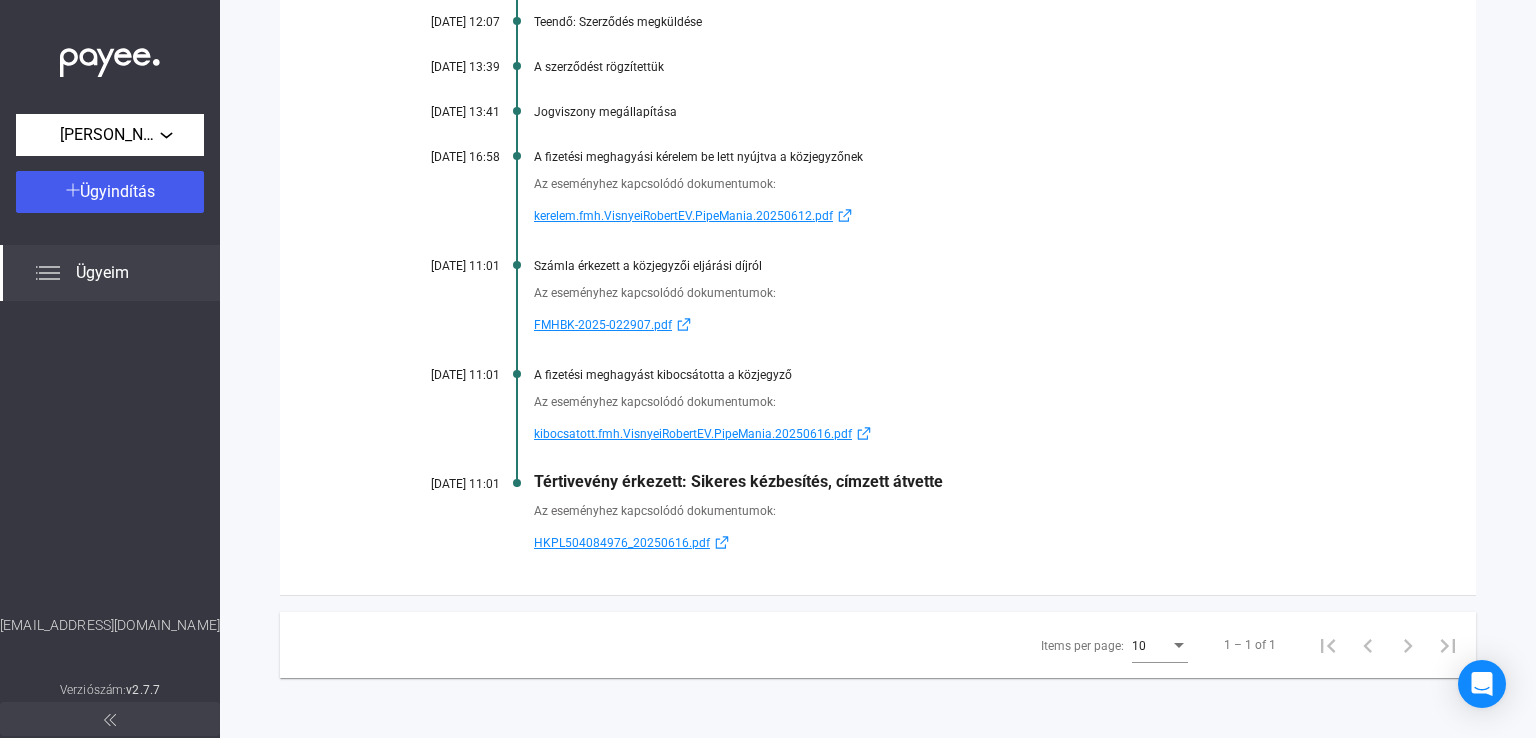 click on "A fizetési meghagyást kibocsátotta a közjegyző" at bounding box center (955, 375) 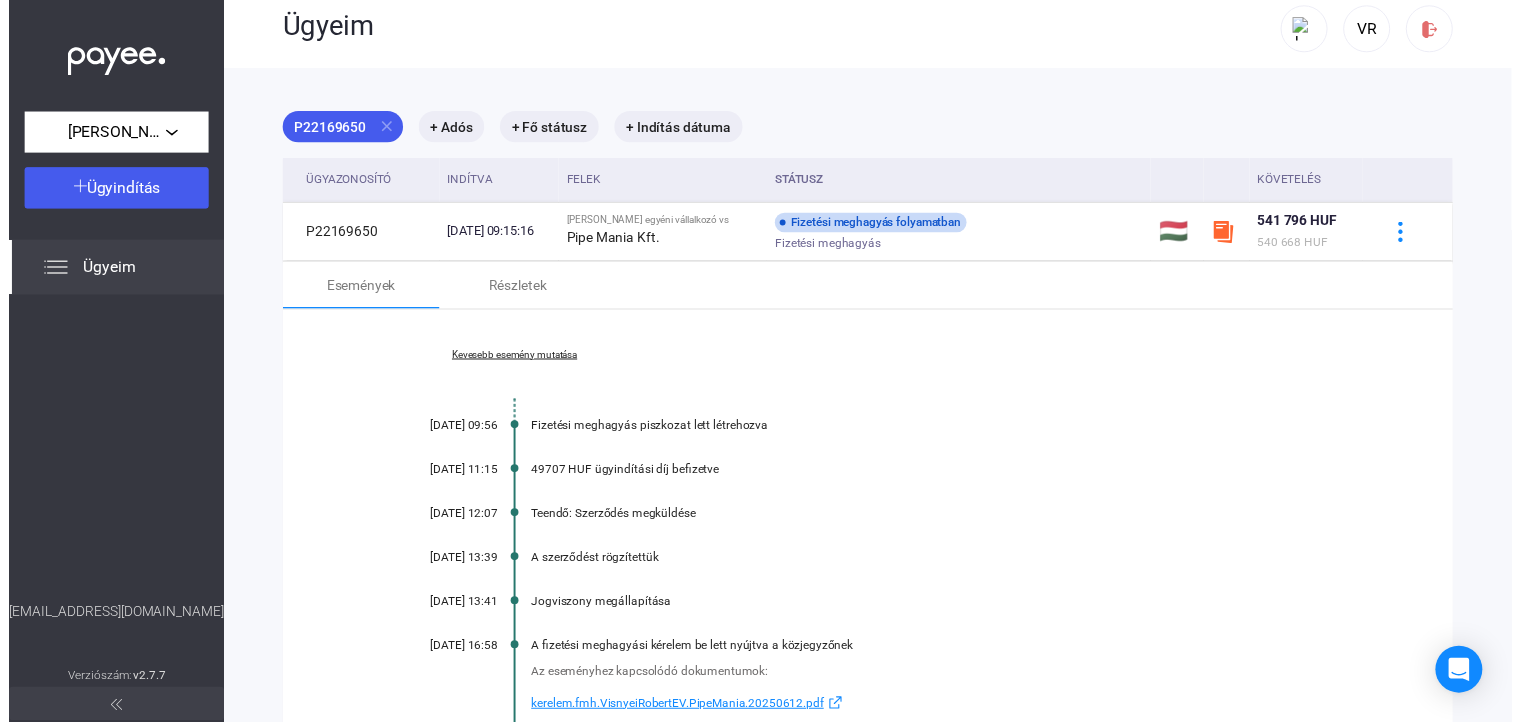 scroll, scrollTop: 0, scrollLeft: 0, axis: both 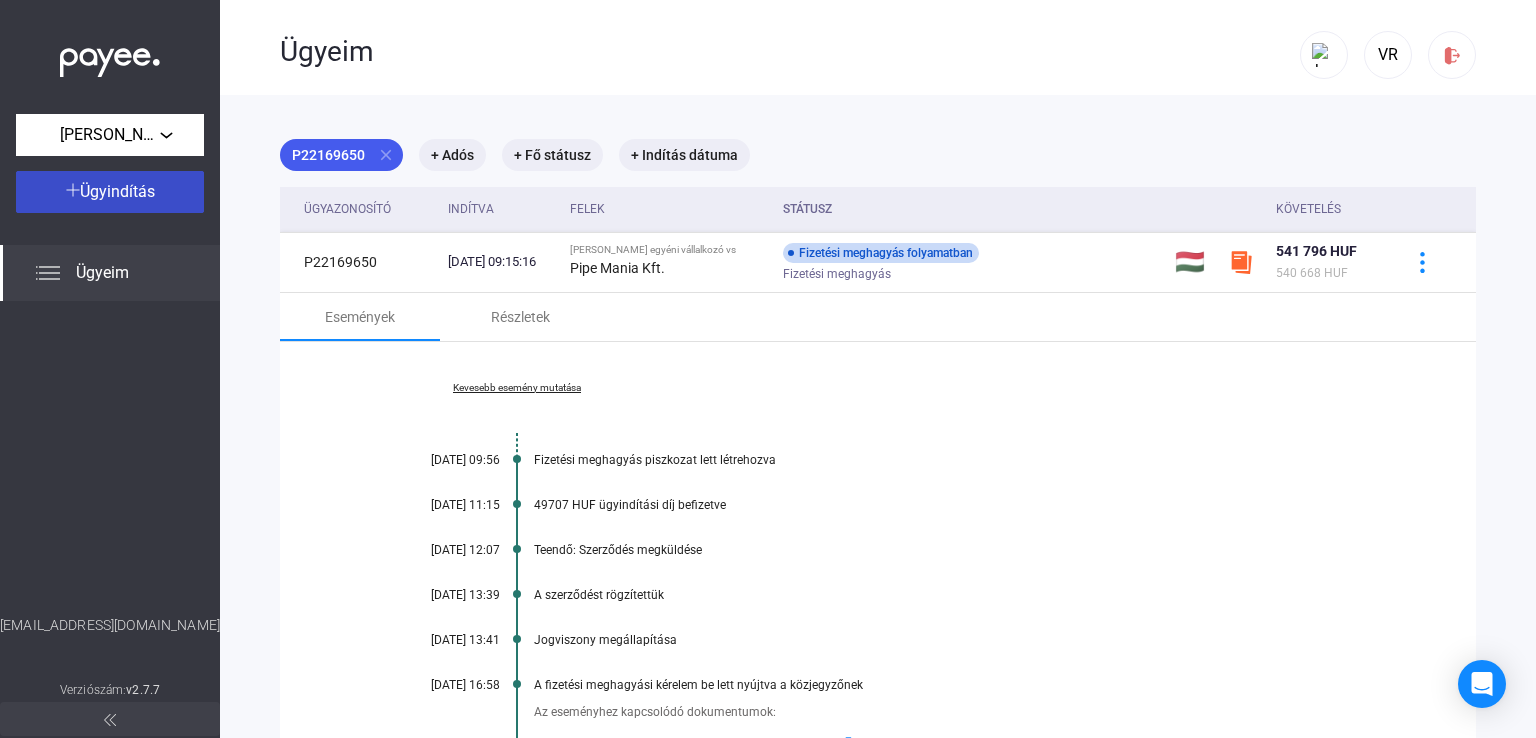 click on "Ügyindítás" 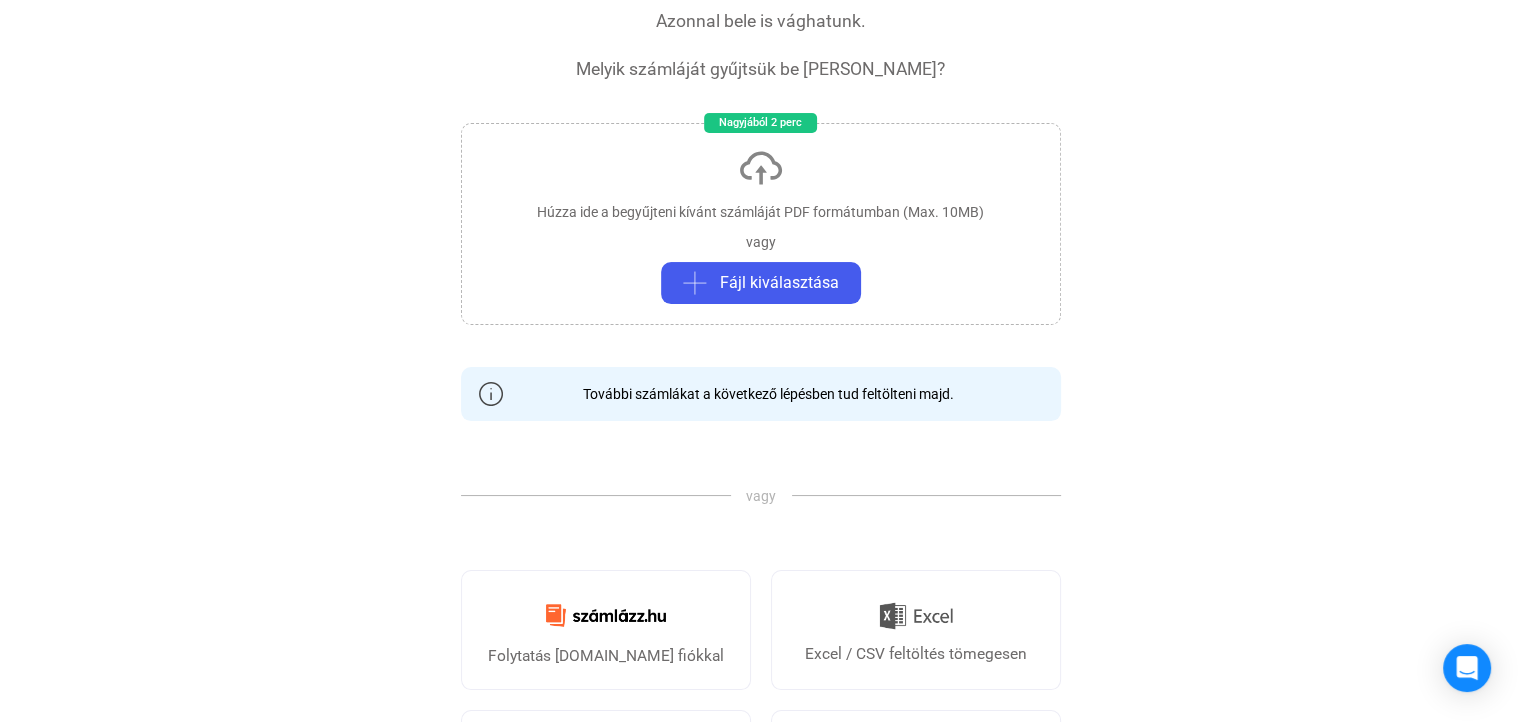 scroll, scrollTop: 0, scrollLeft: 0, axis: both 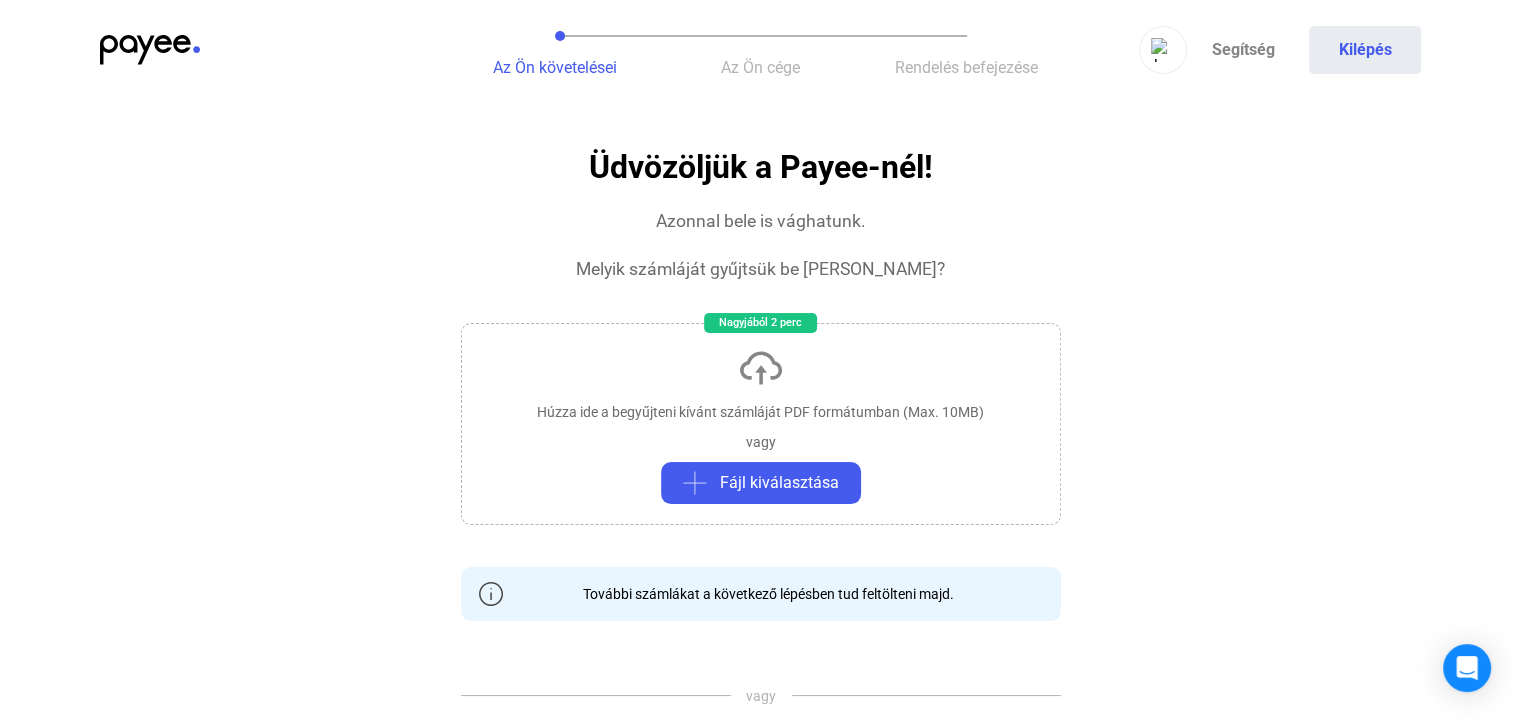 click on "Az Ön követelései" 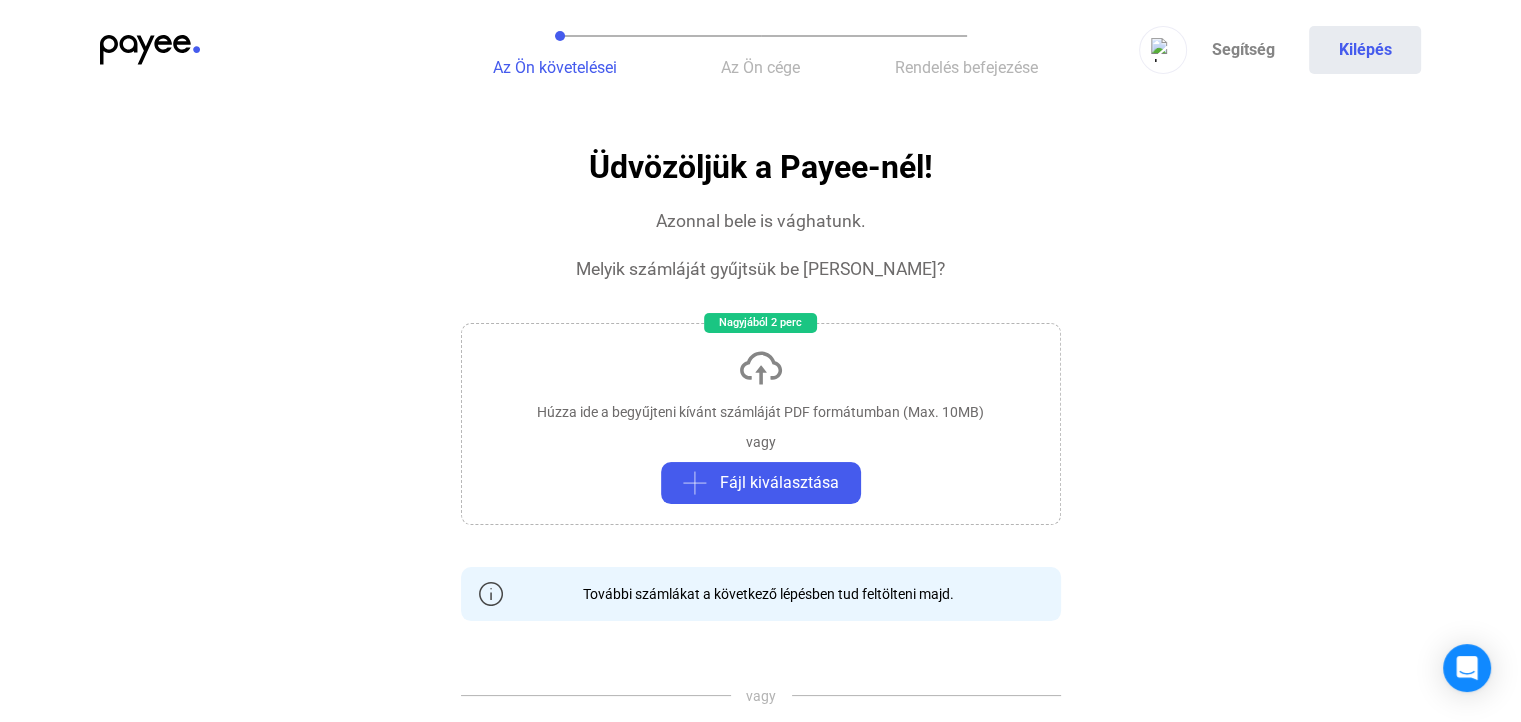 click on "Az Ön követelései   Az Ön cége   Rendelés befejezése   Segítség   Kilépés" 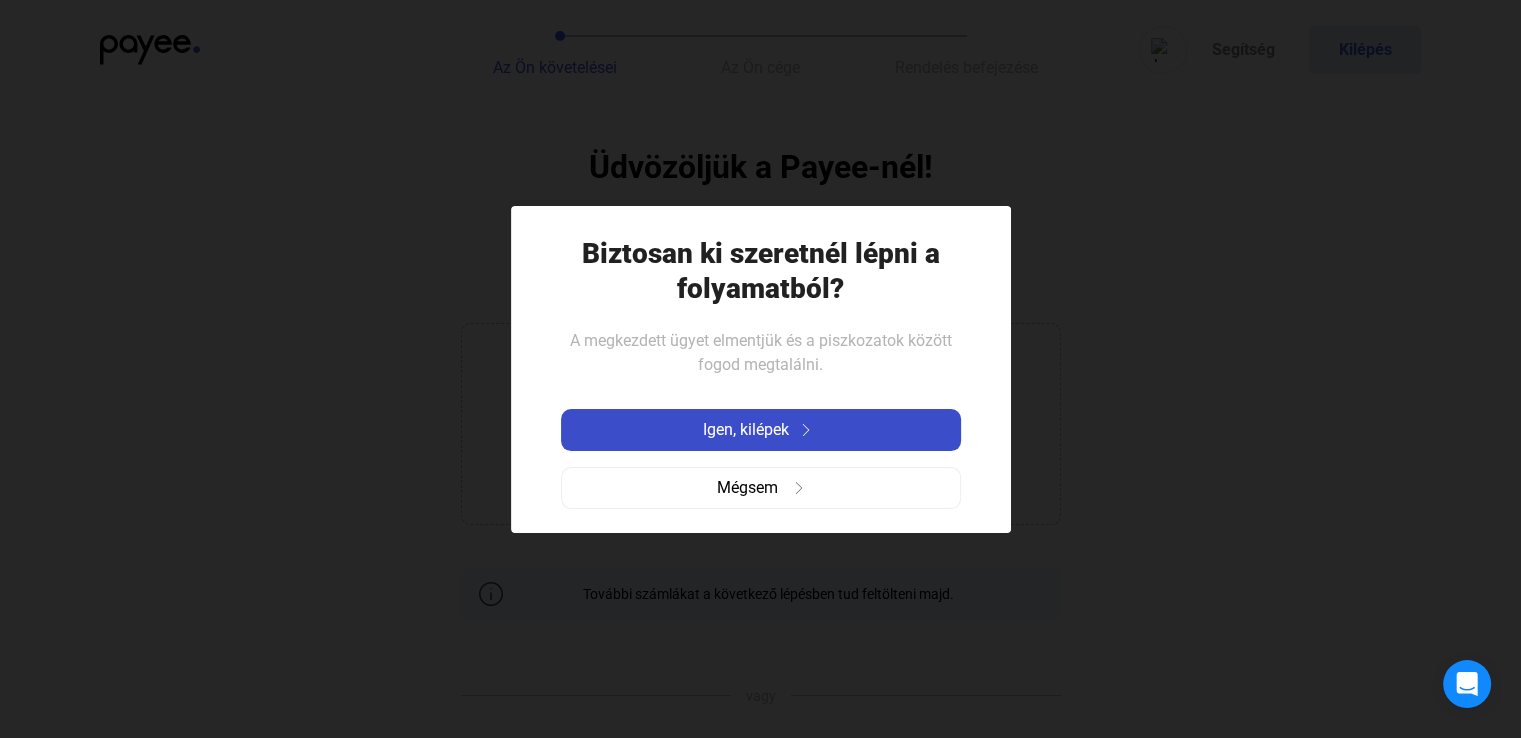 click on "Igen, kilépek" at bounding box center [761, 430] 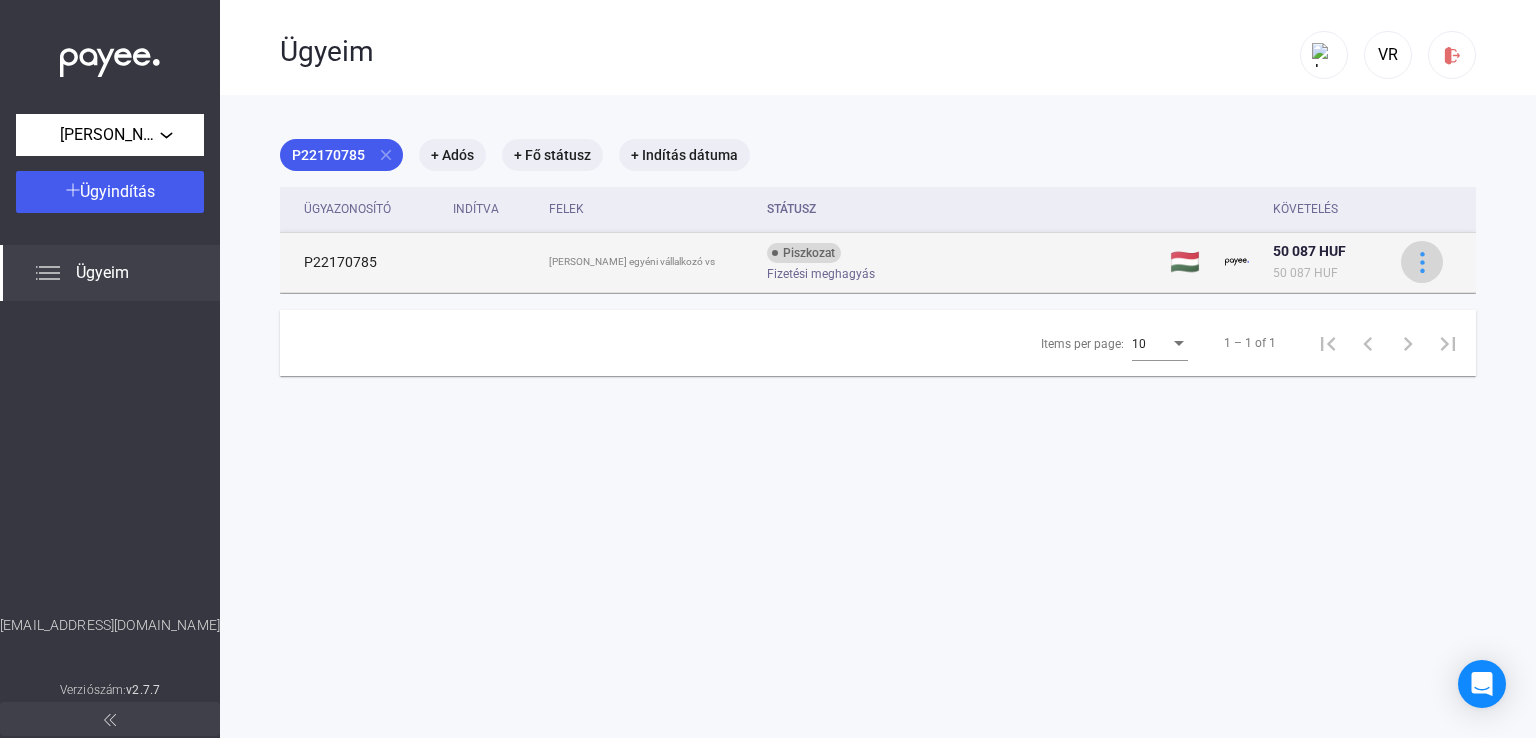 click at bounding box center (1422, 262) 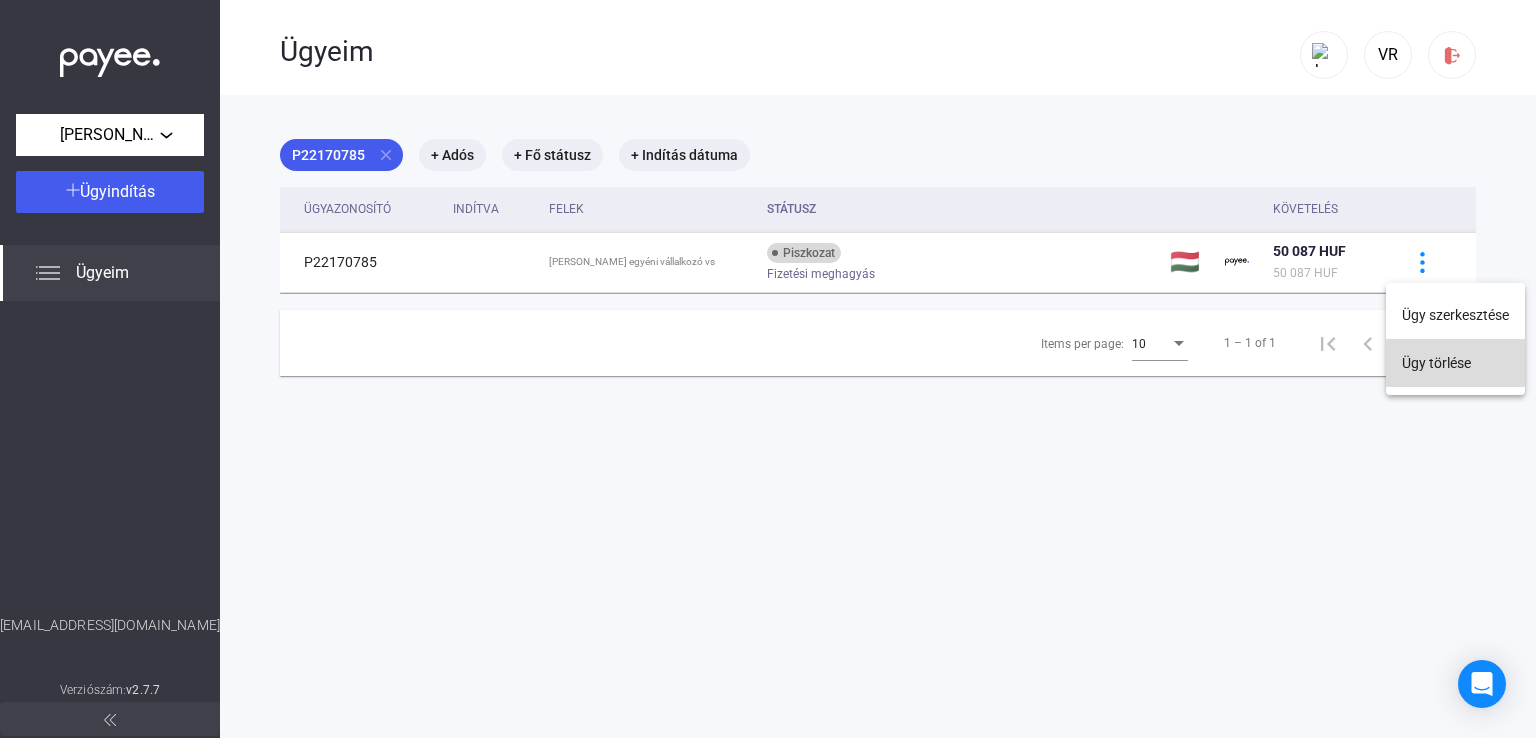 click on "Ügy törlése" at bounding box center [1455, 363] 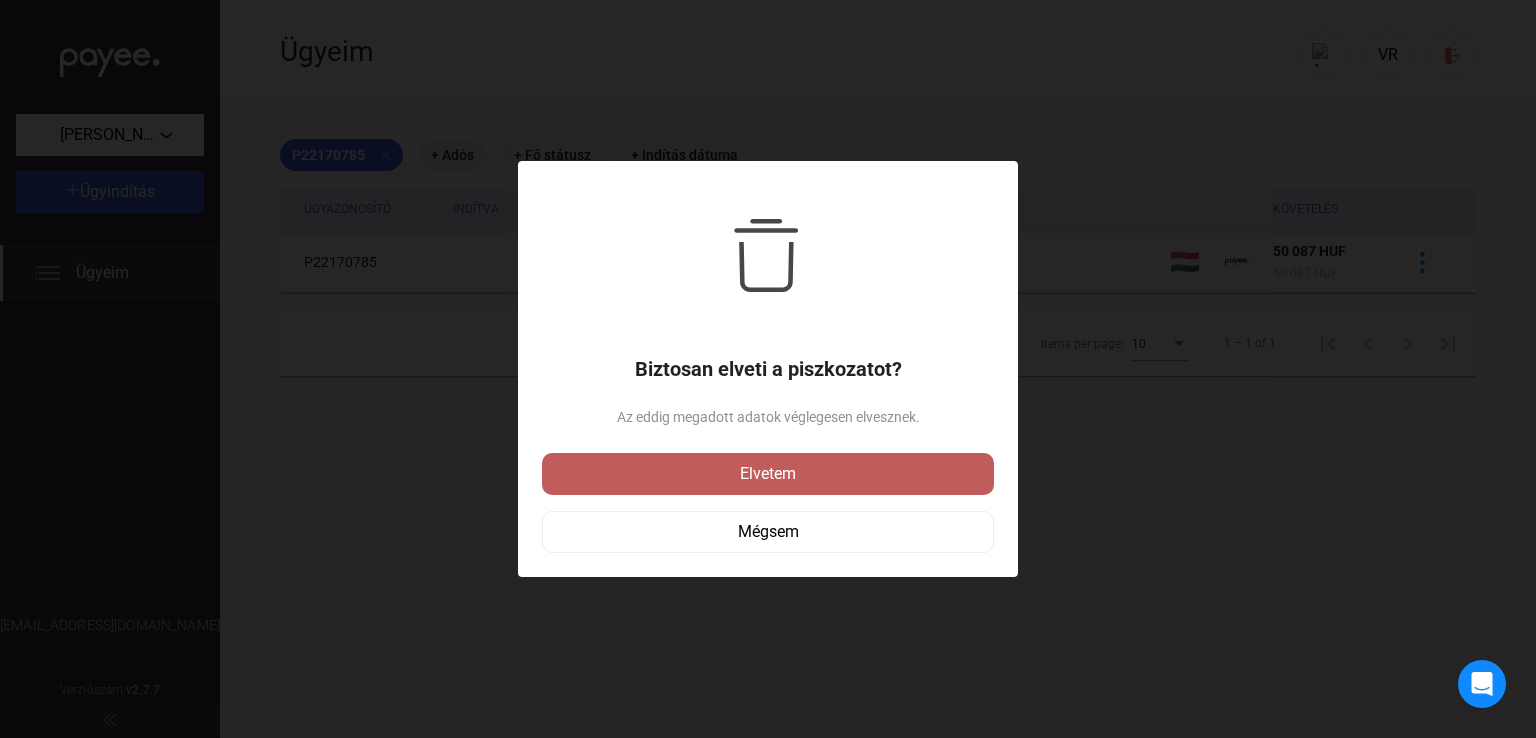 click on "Elvetem" at bounding box center [768, 474] 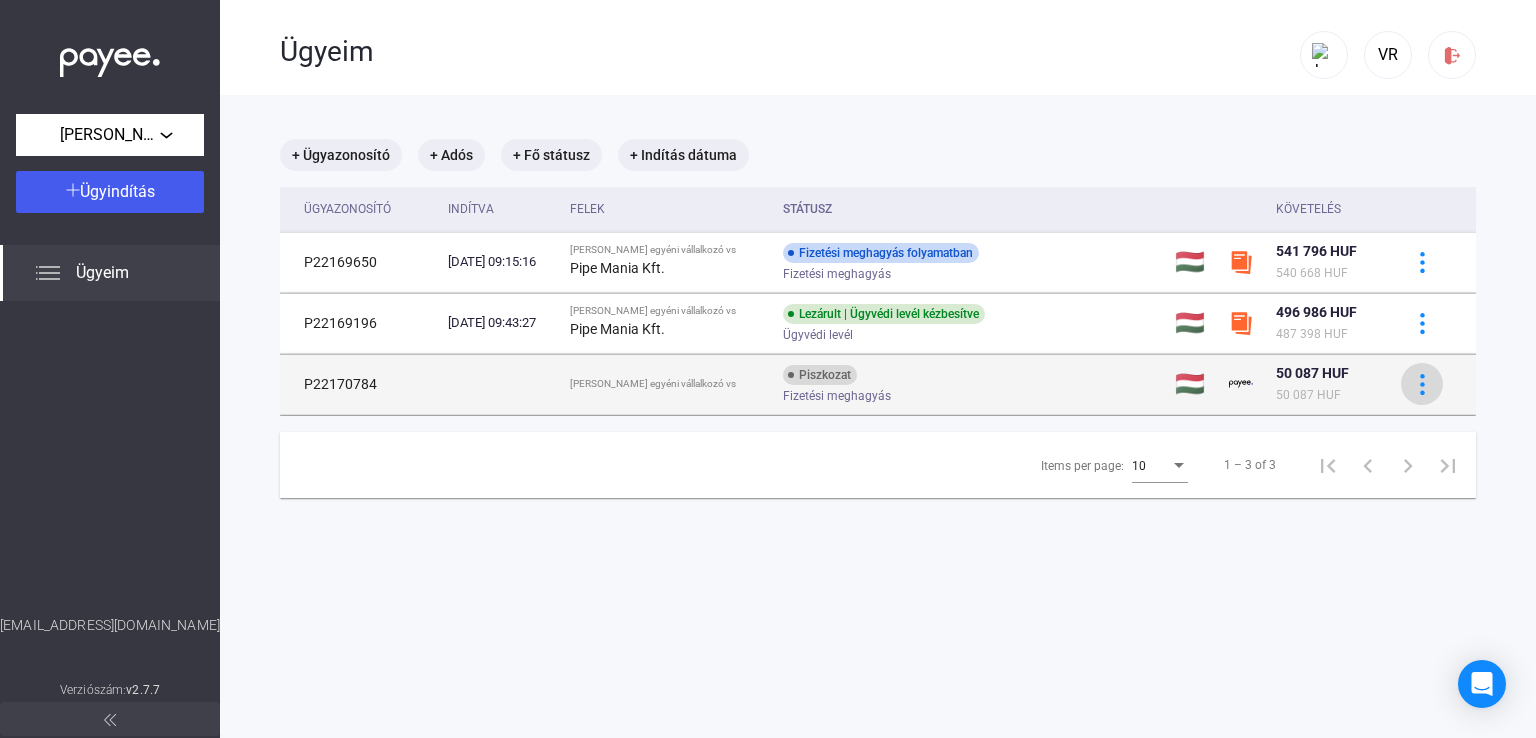 click at bounding box center (1422, 384) 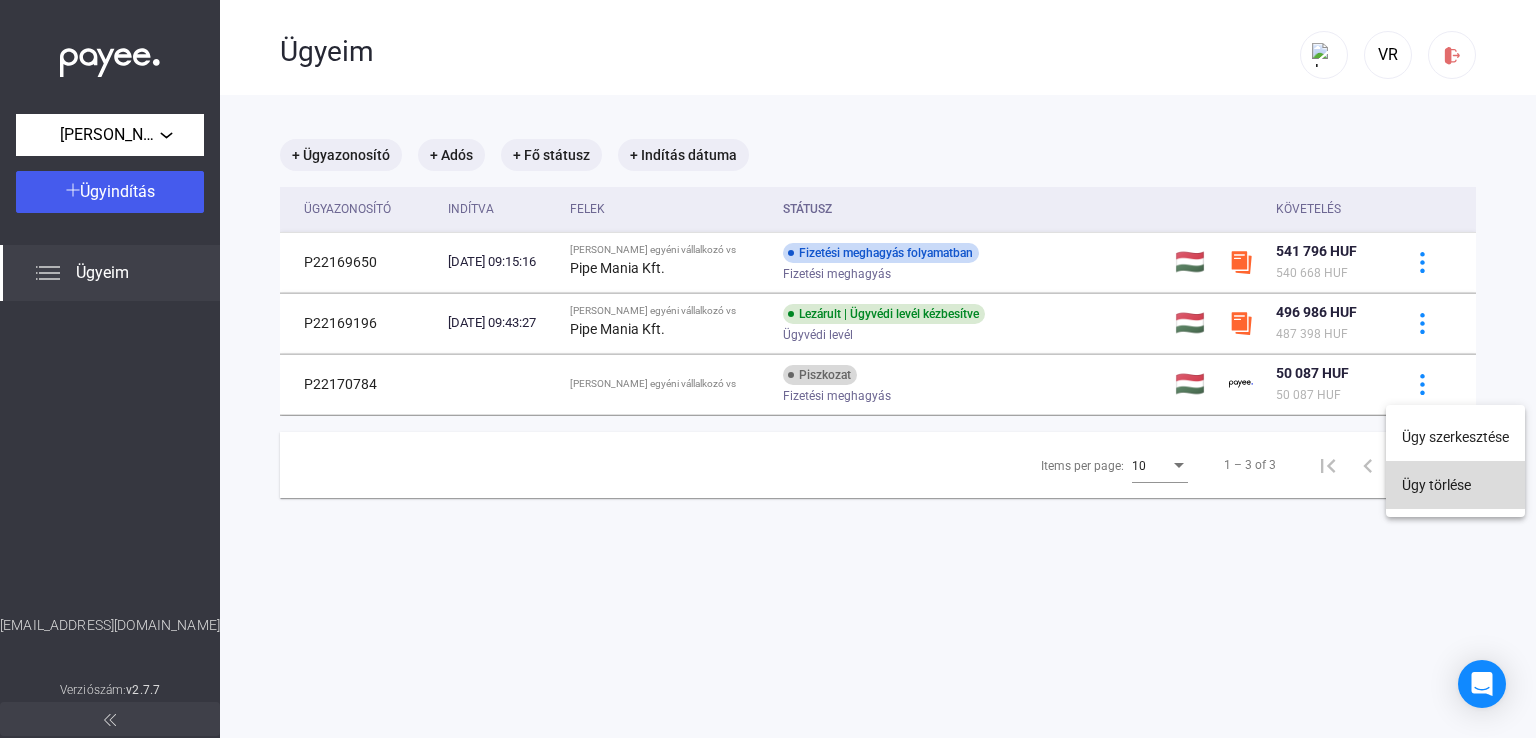 click on "Ügy törlése" at bounding box center (1455, 485) 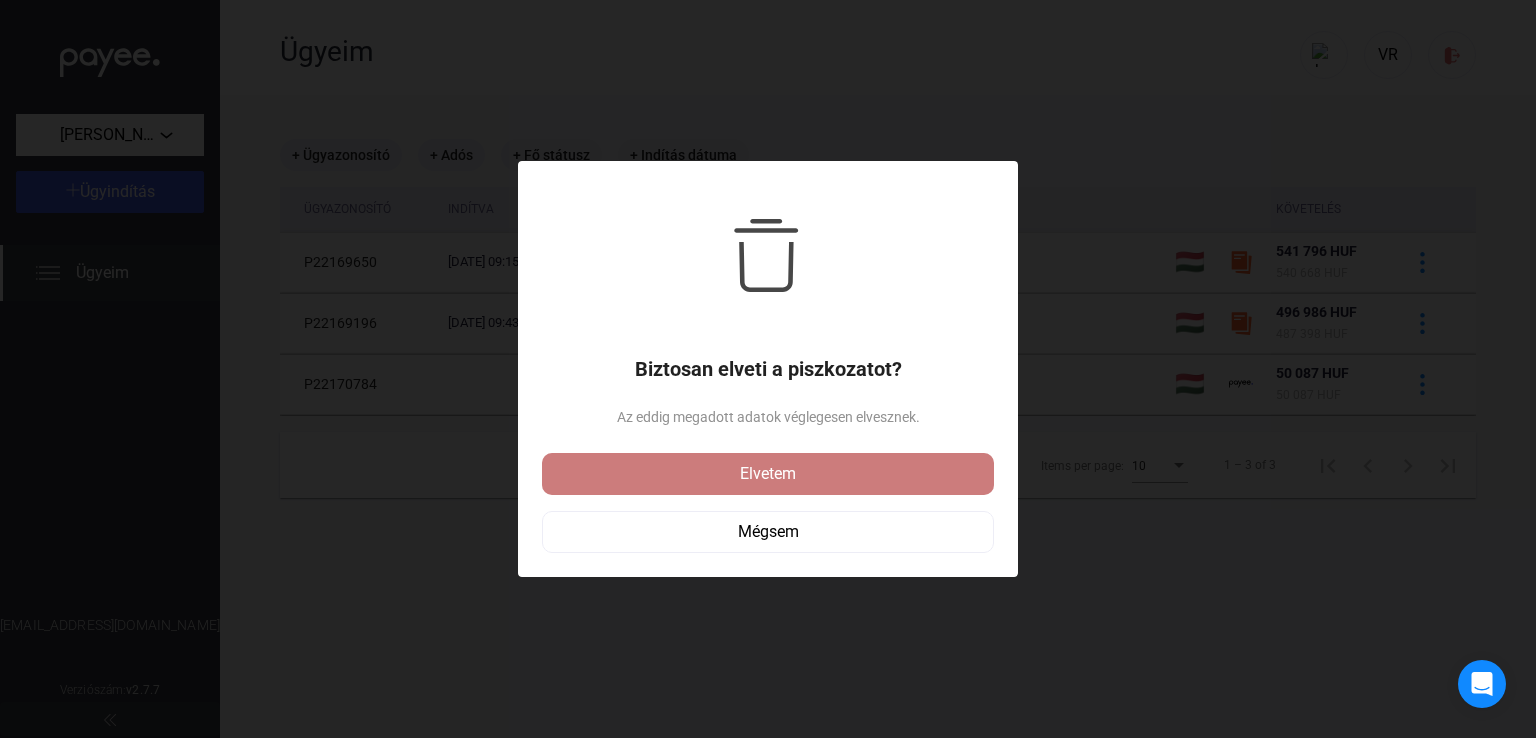 click on "Elvetem" at bounding box center [768, 474] 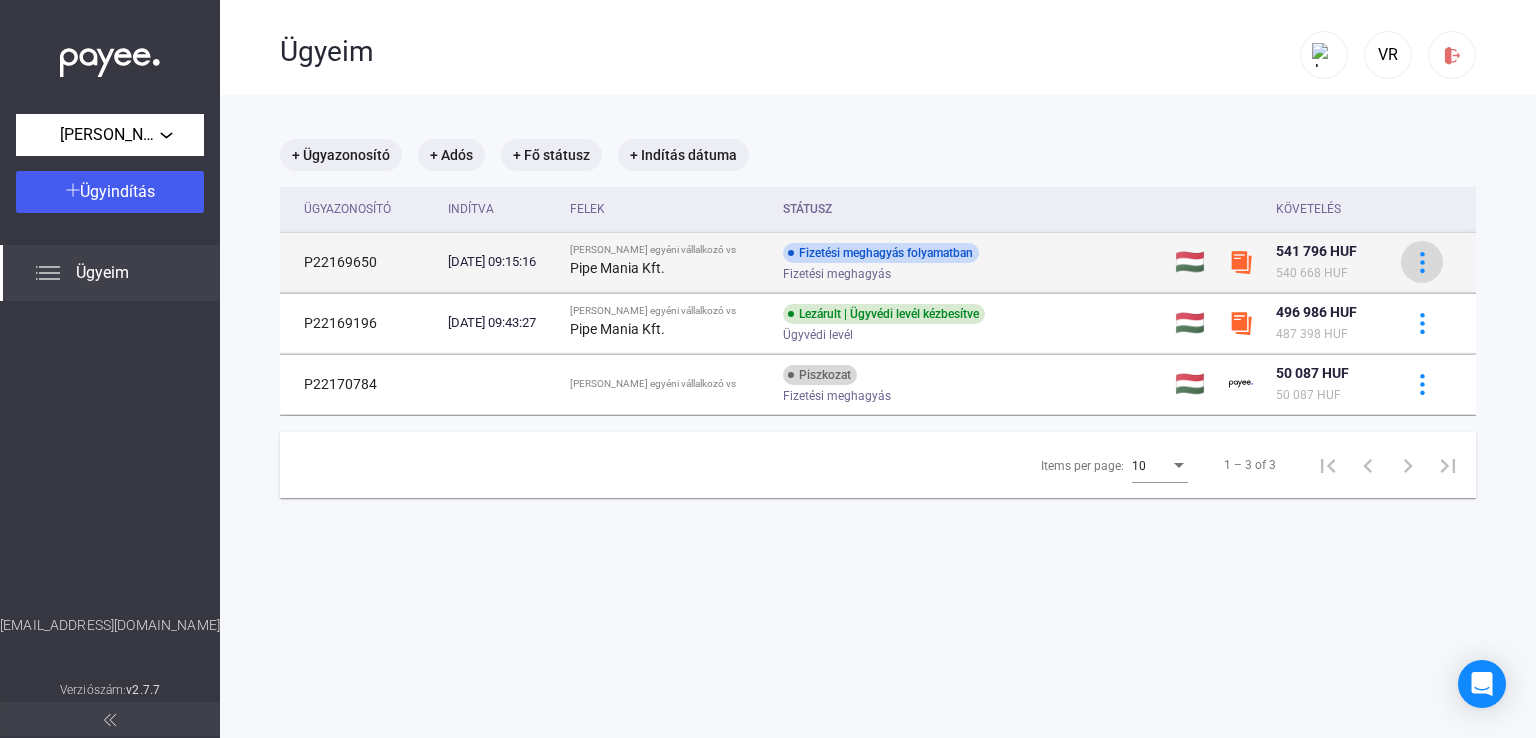 click at bounding box center [1422, 262] 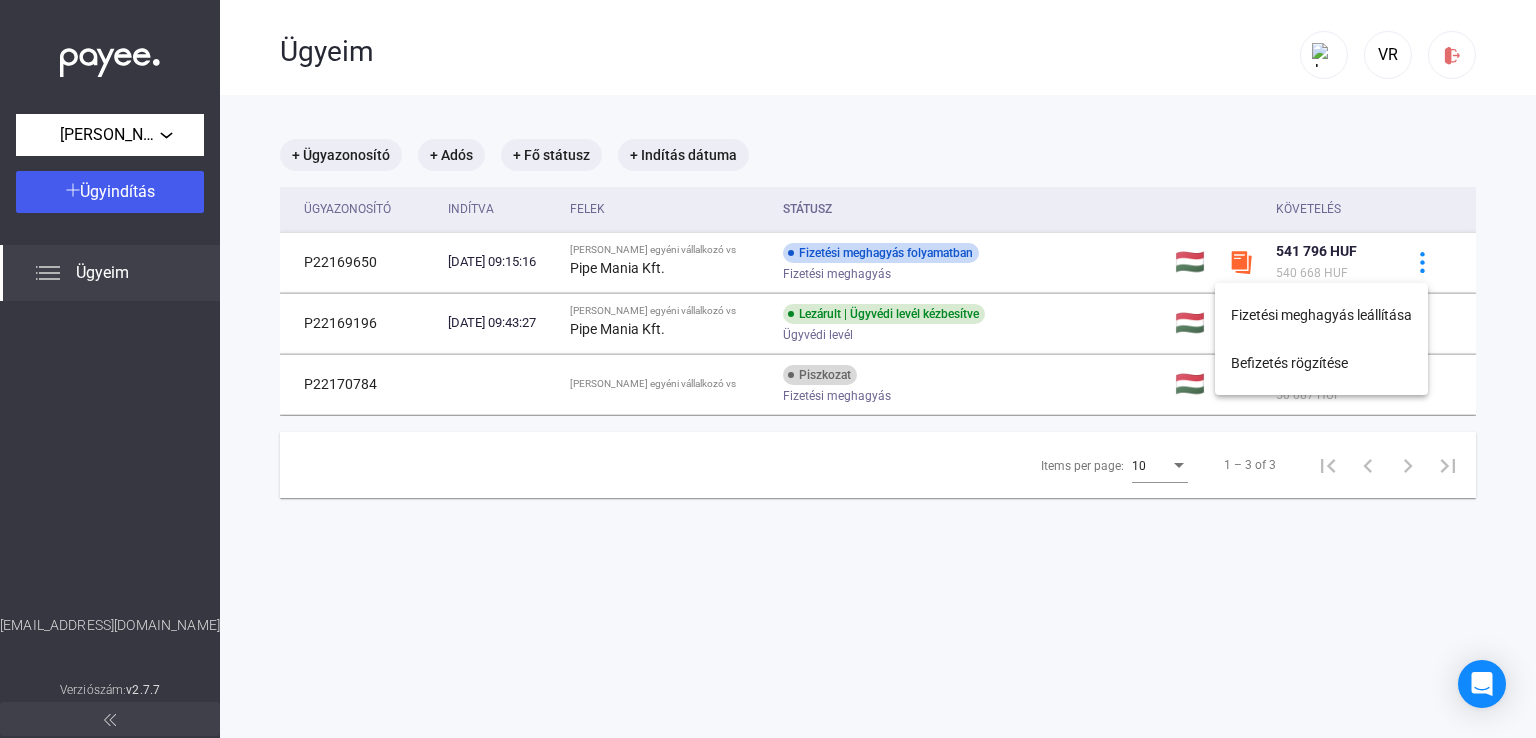 click at bounding box center (768, 369) 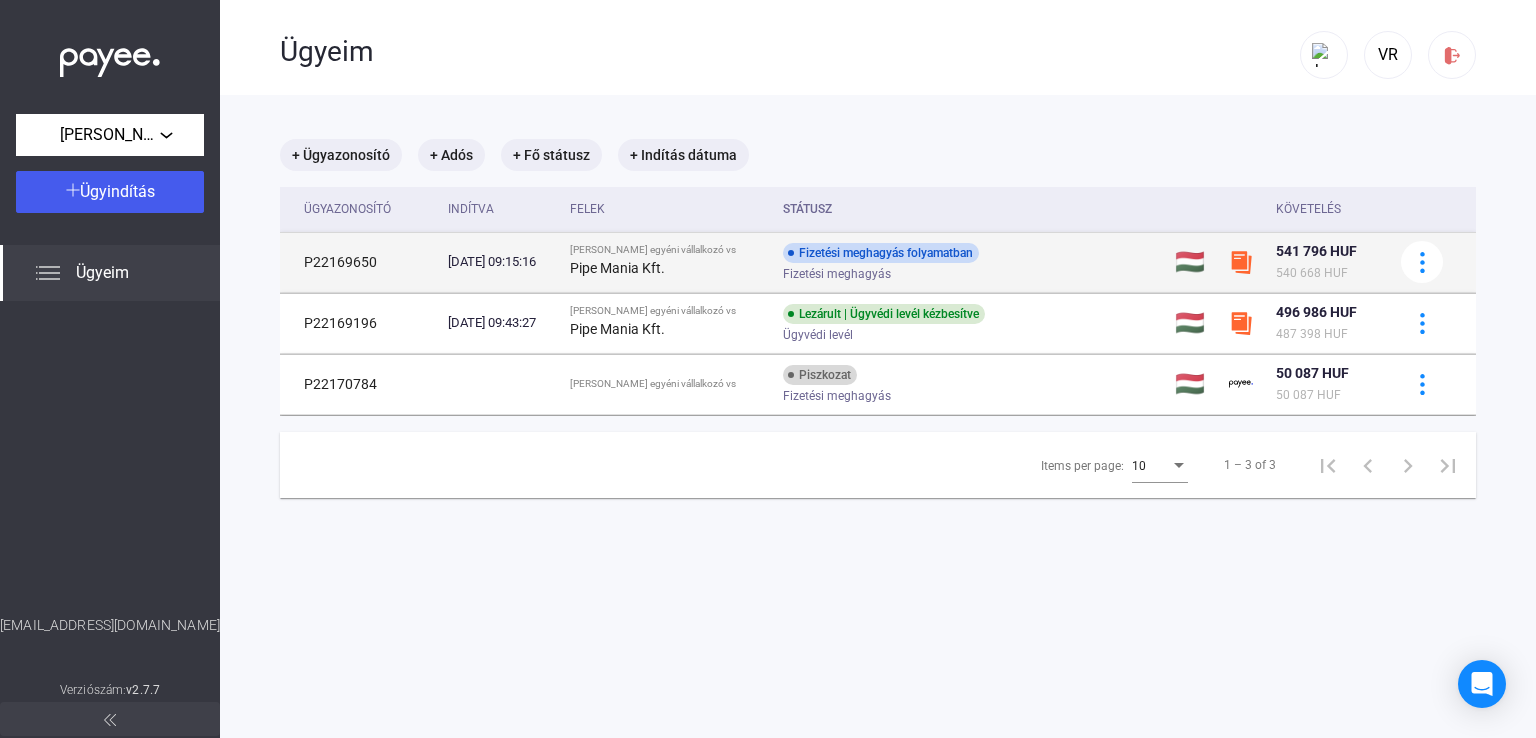 click on "P22169650" at bounding box center (360, 262) 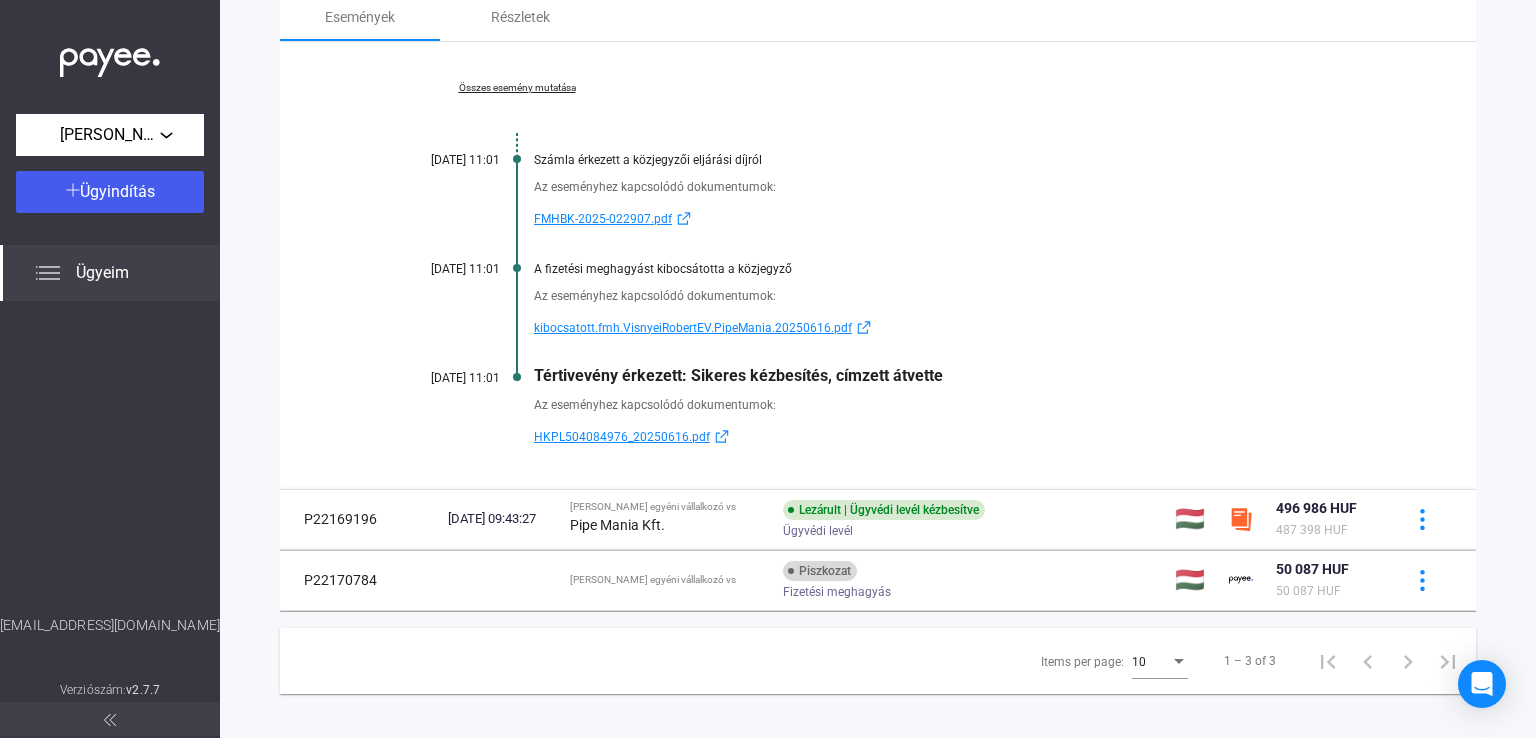 scroll, scrollTop: 0, scrollLeft: 0, axis: both 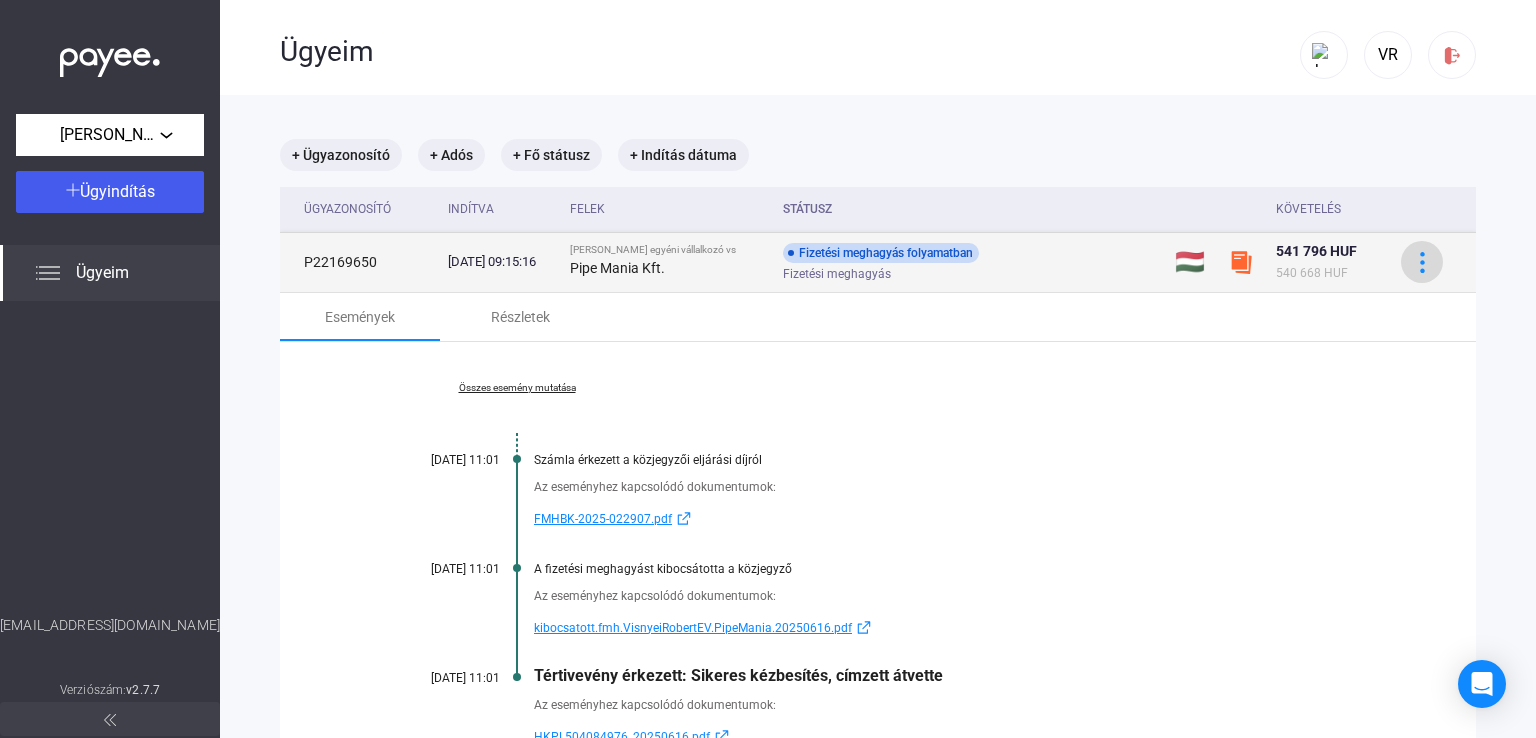 click at bounding box center [1422, 262] 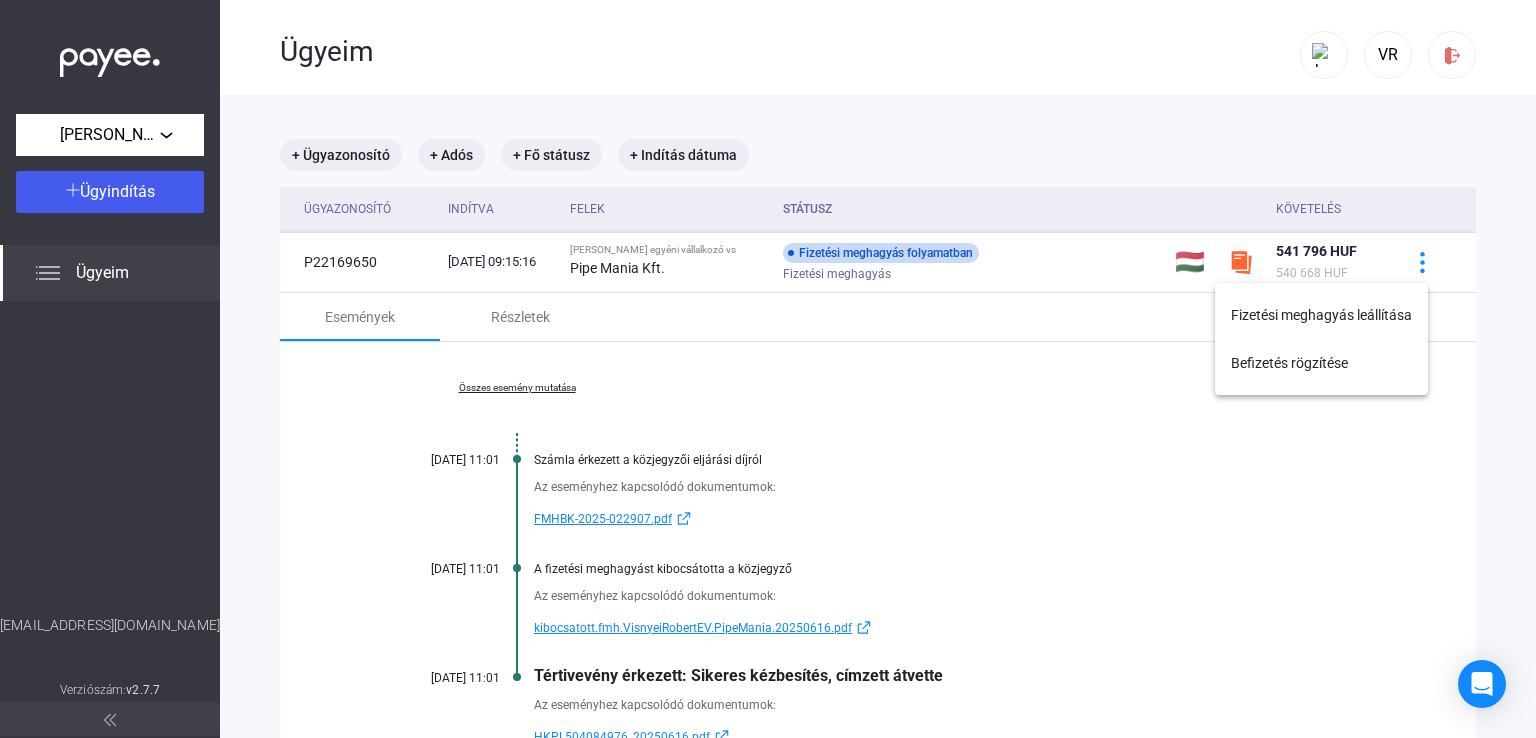 click at bounding box center [768, 369] 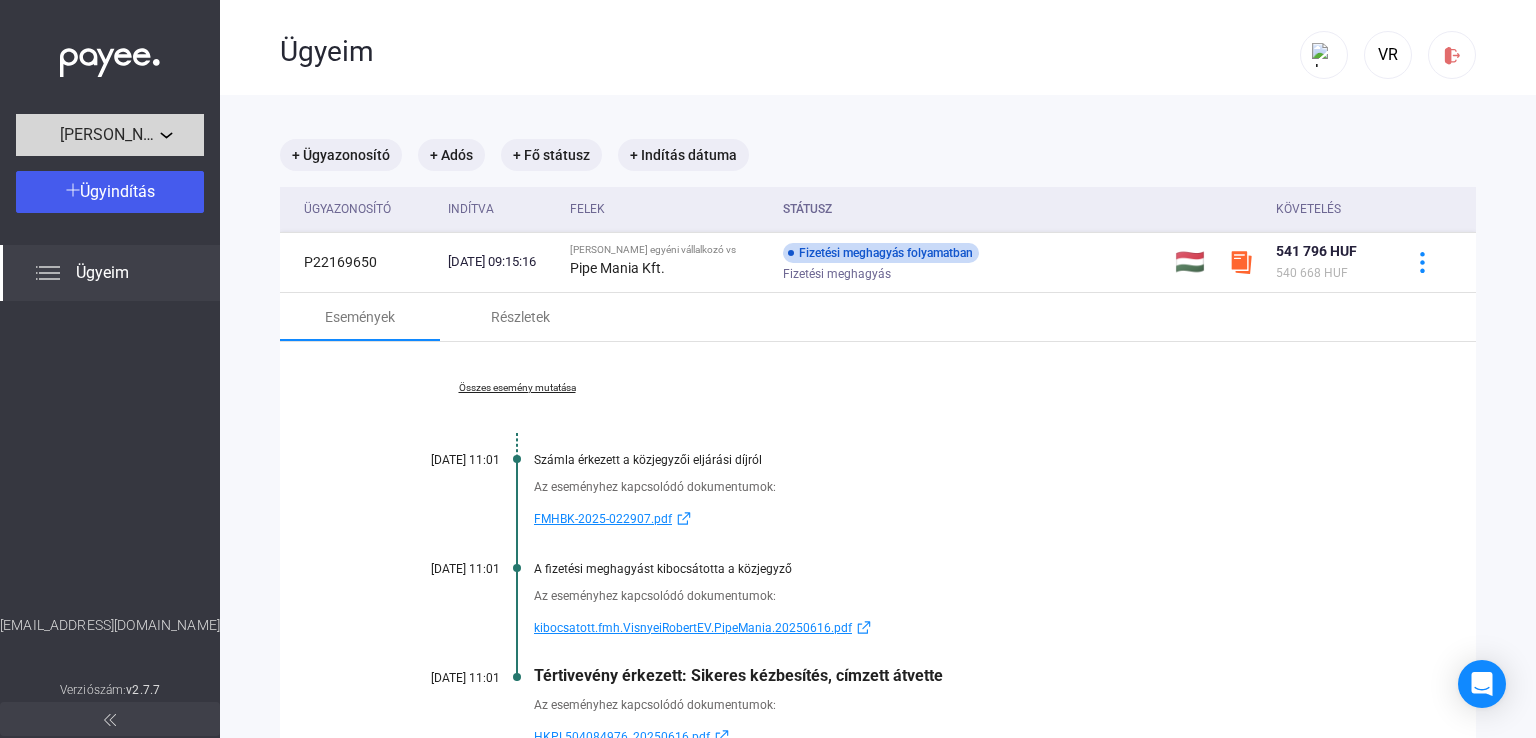 click on "[PERSON_NAME] egyéni vállalkozó" 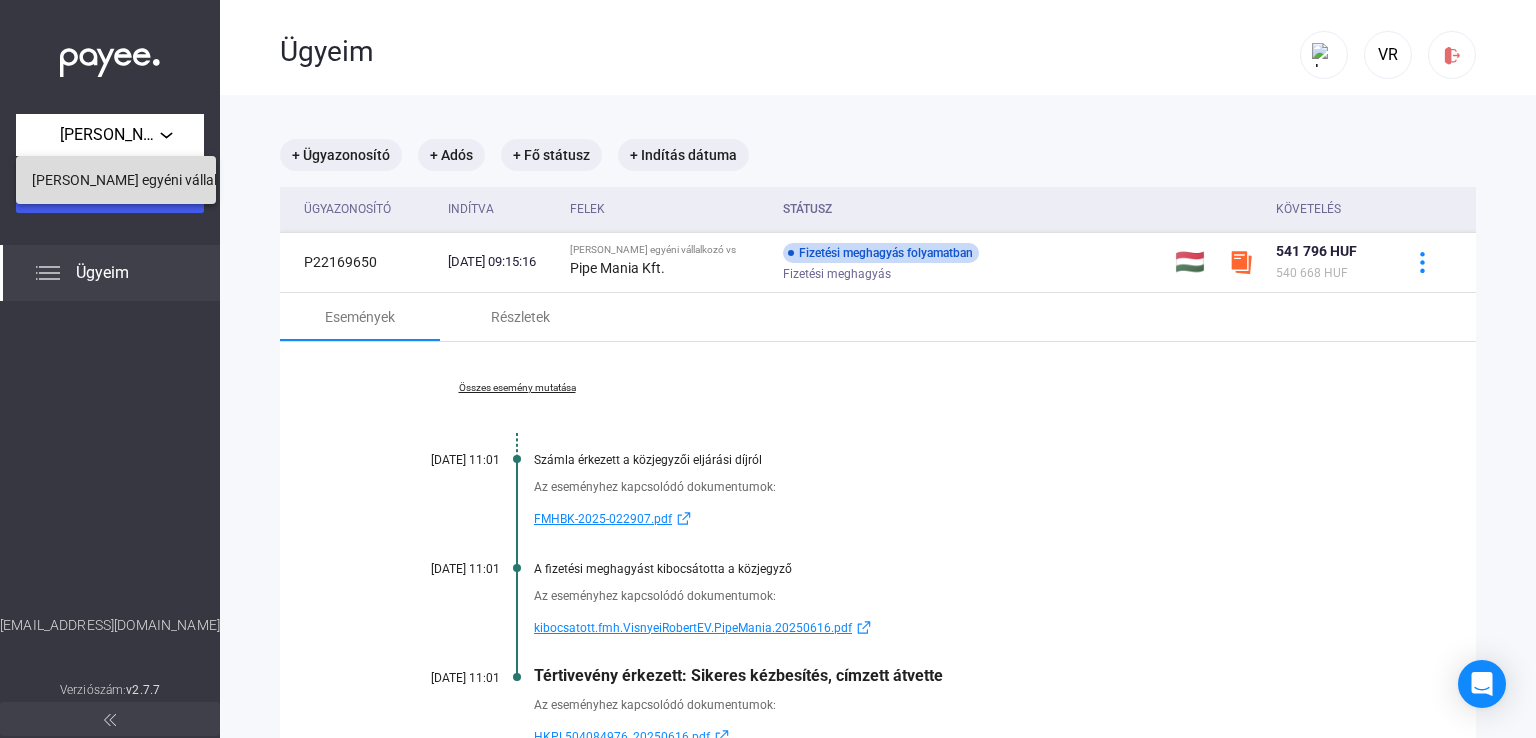 click on "[PERSON_NAME] egyéni vállalkozó" at bounding box center [139, 180] 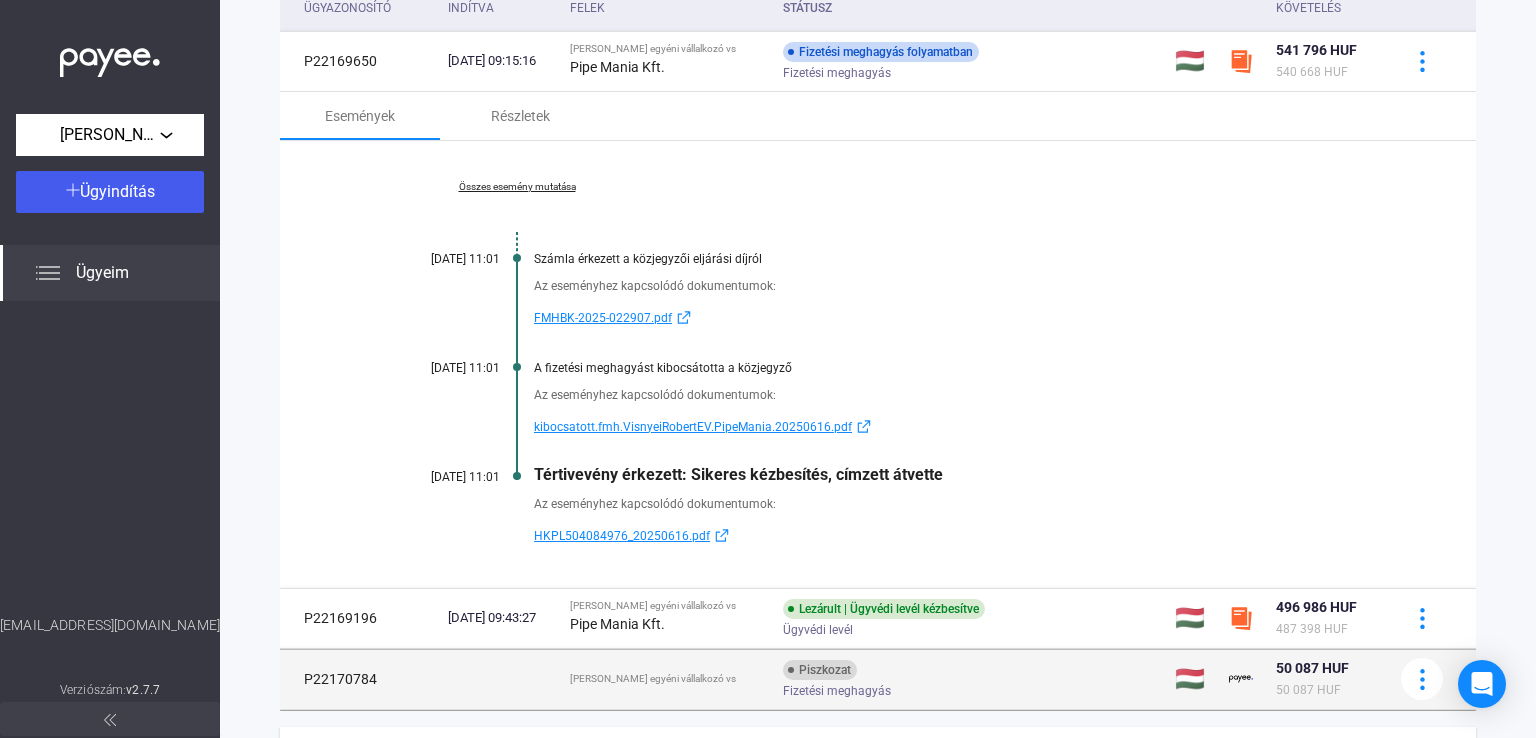 scroll, scrollTop: 316, scrollLeft: 0, axis: vertical 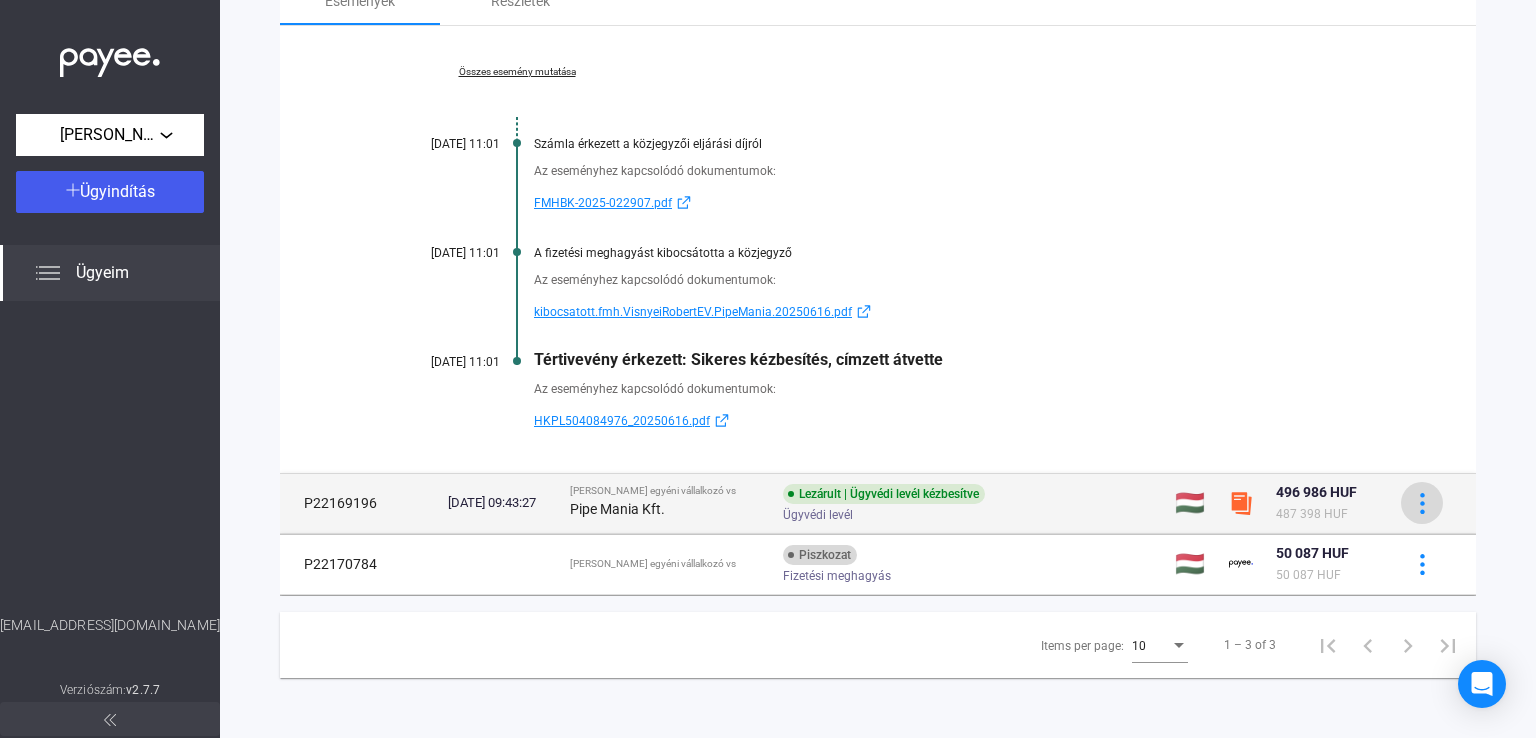 click at bounding box center [1422, 503] 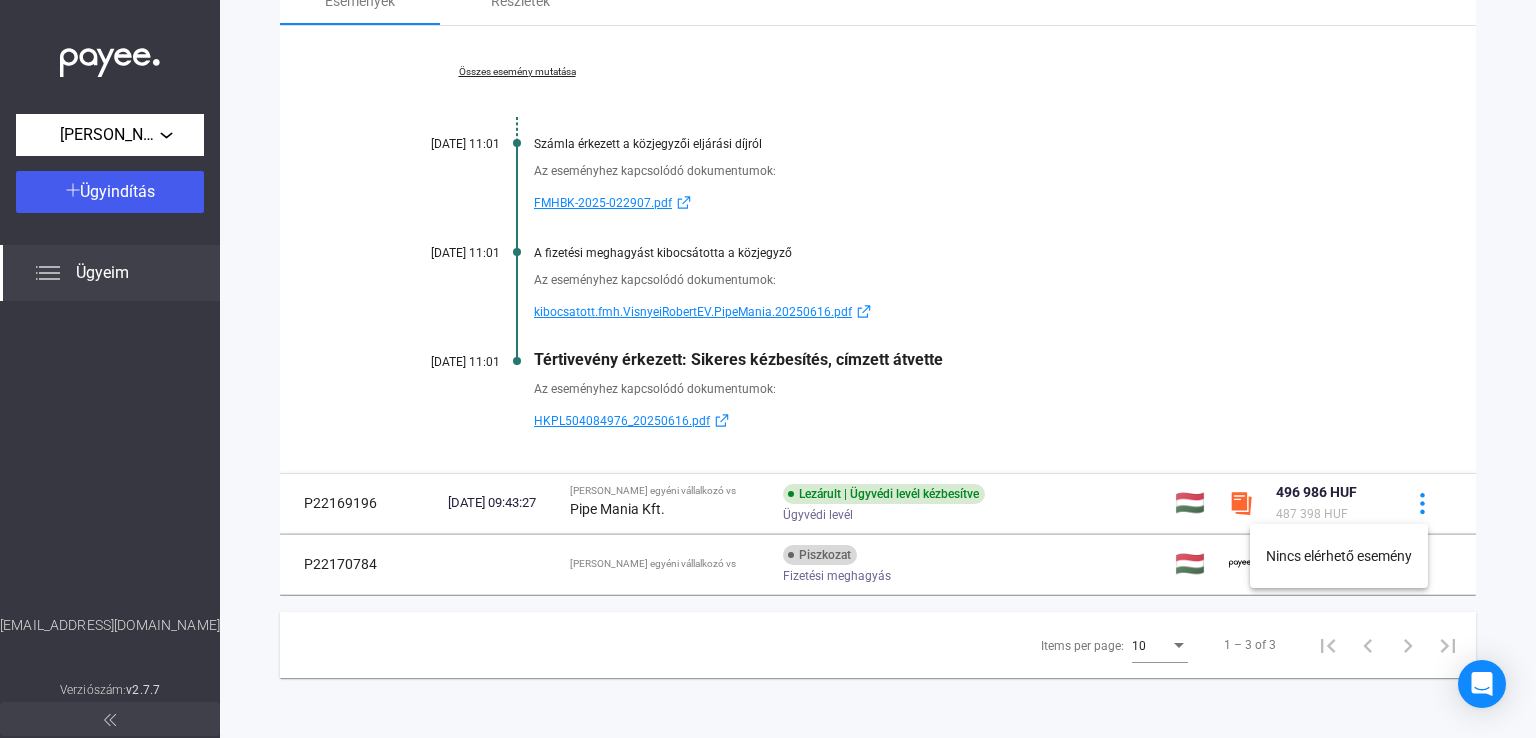 click at bounding box center (768, 369) 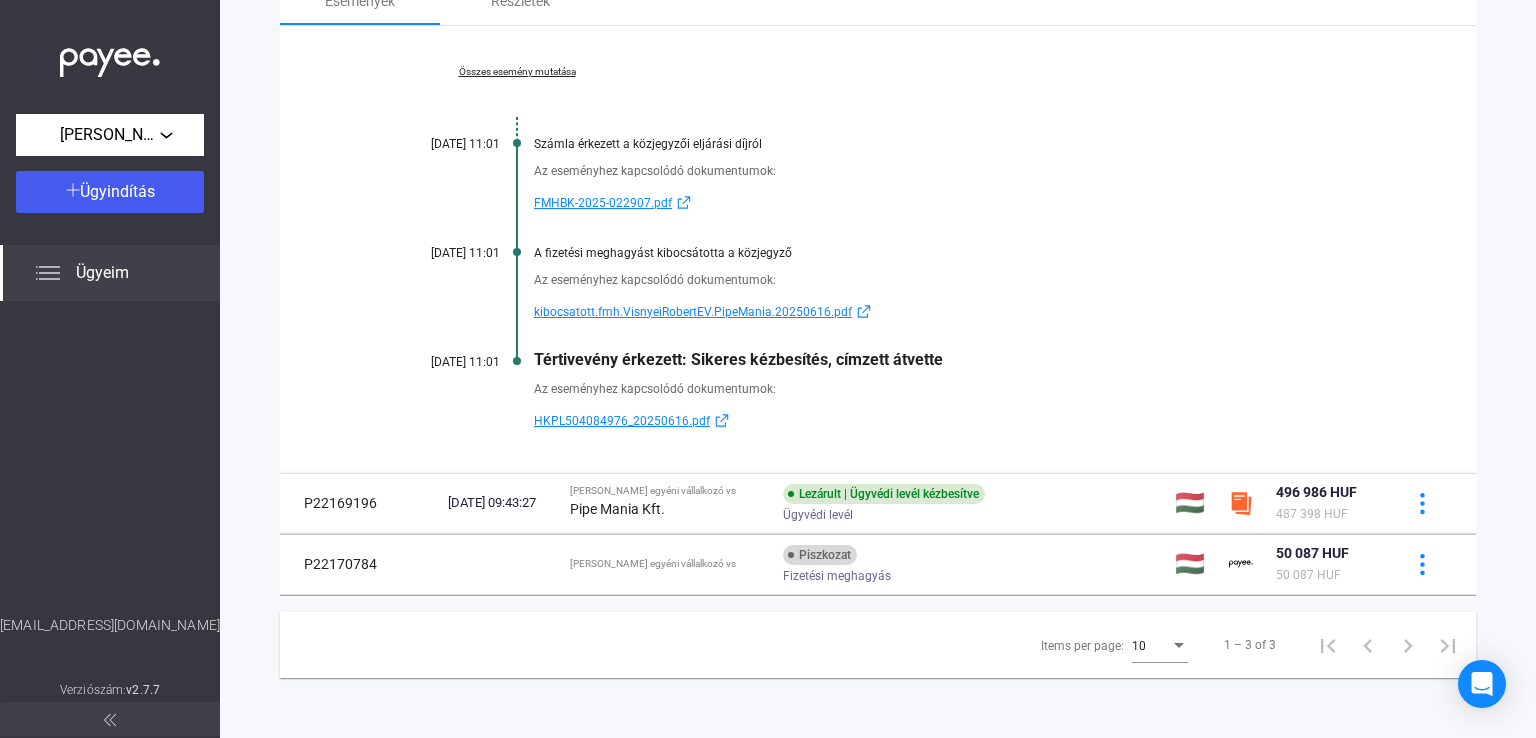 scroll, scrollTop: 16, scrollLeft: 0, axis: vertical 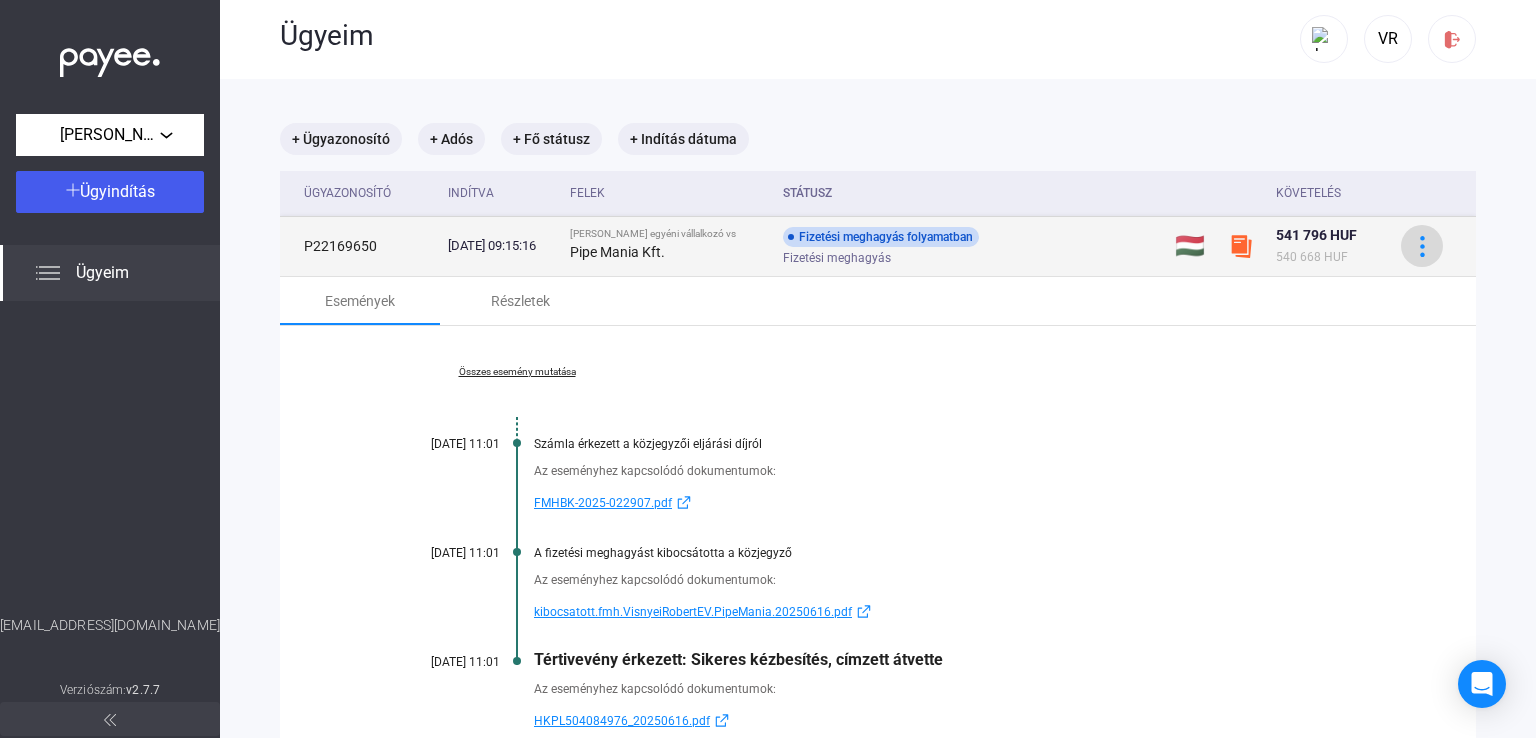click at bounding box center (1422, 246) 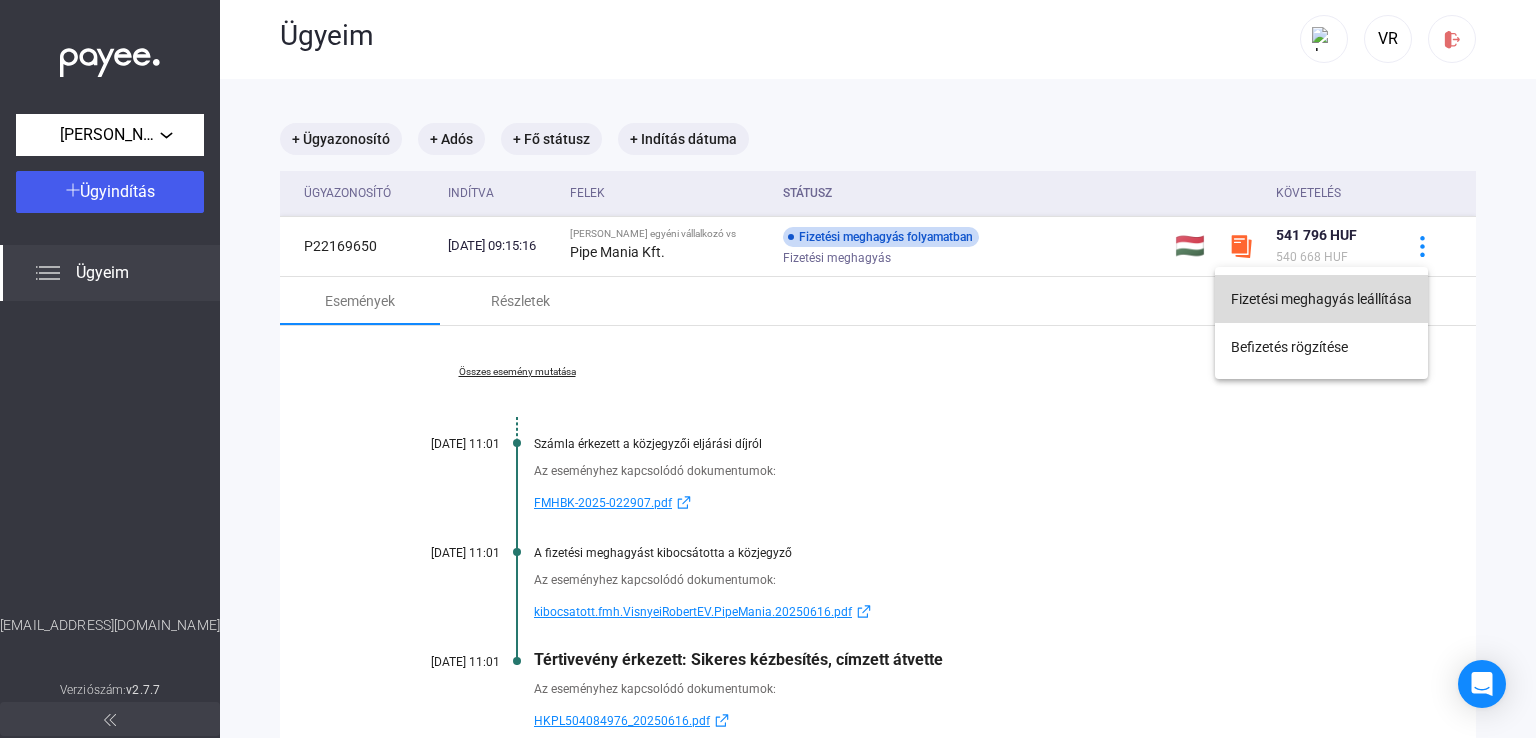 click on "Fizetési meghagyás leállítása" at bounding box center [1321, 299] 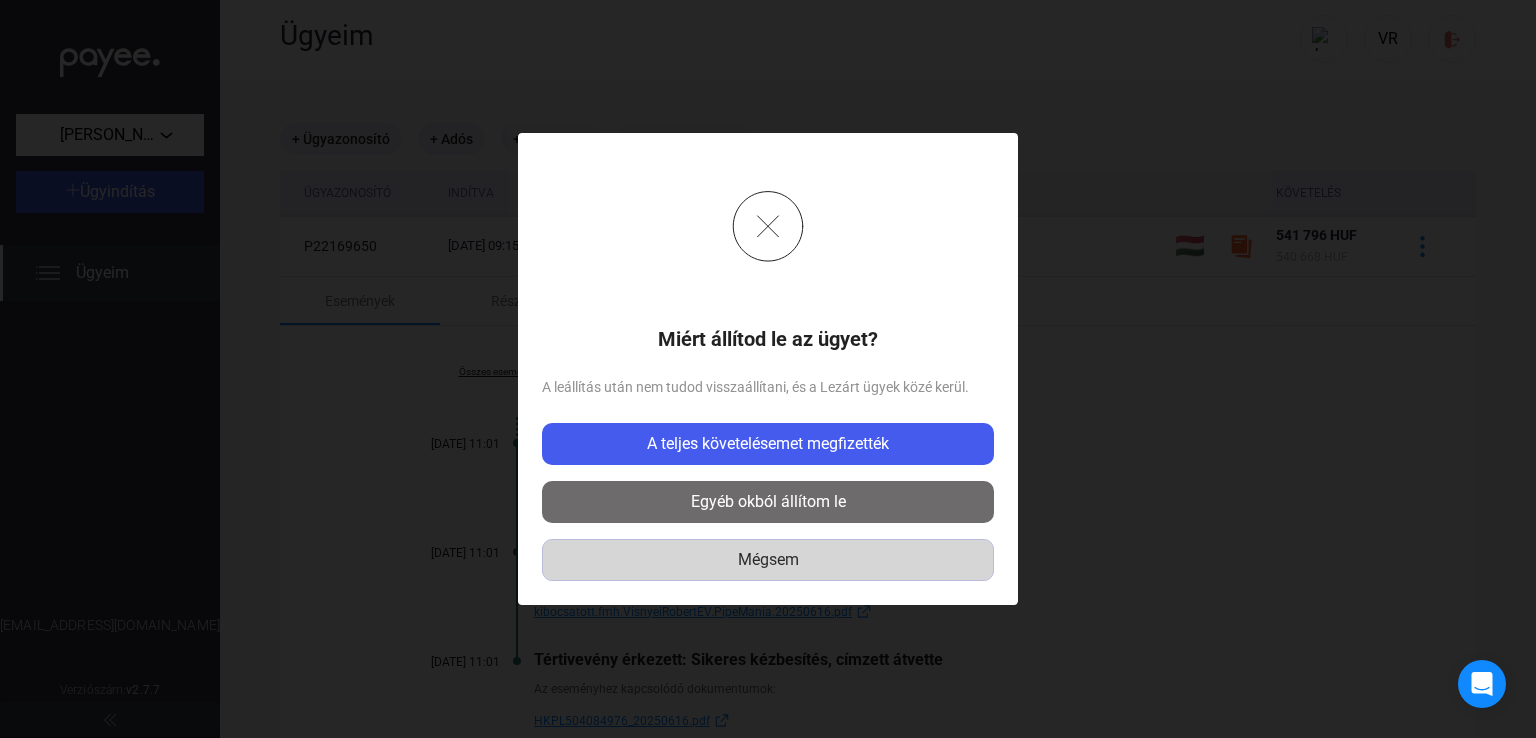 click on "Mégsem" at bounding box center [768, 560] 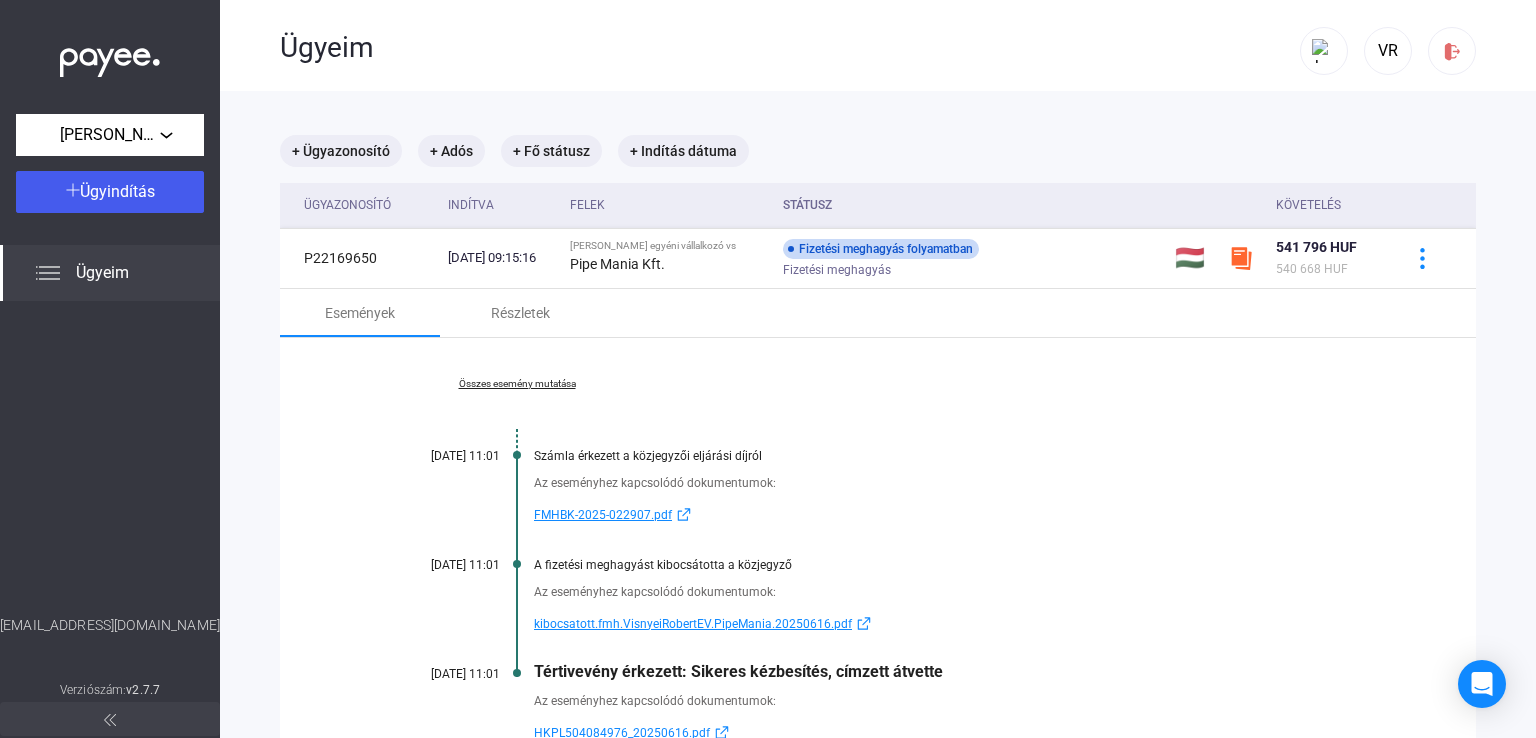 scroll, scrollTop: 0, scrollLeft: 0, axis: both 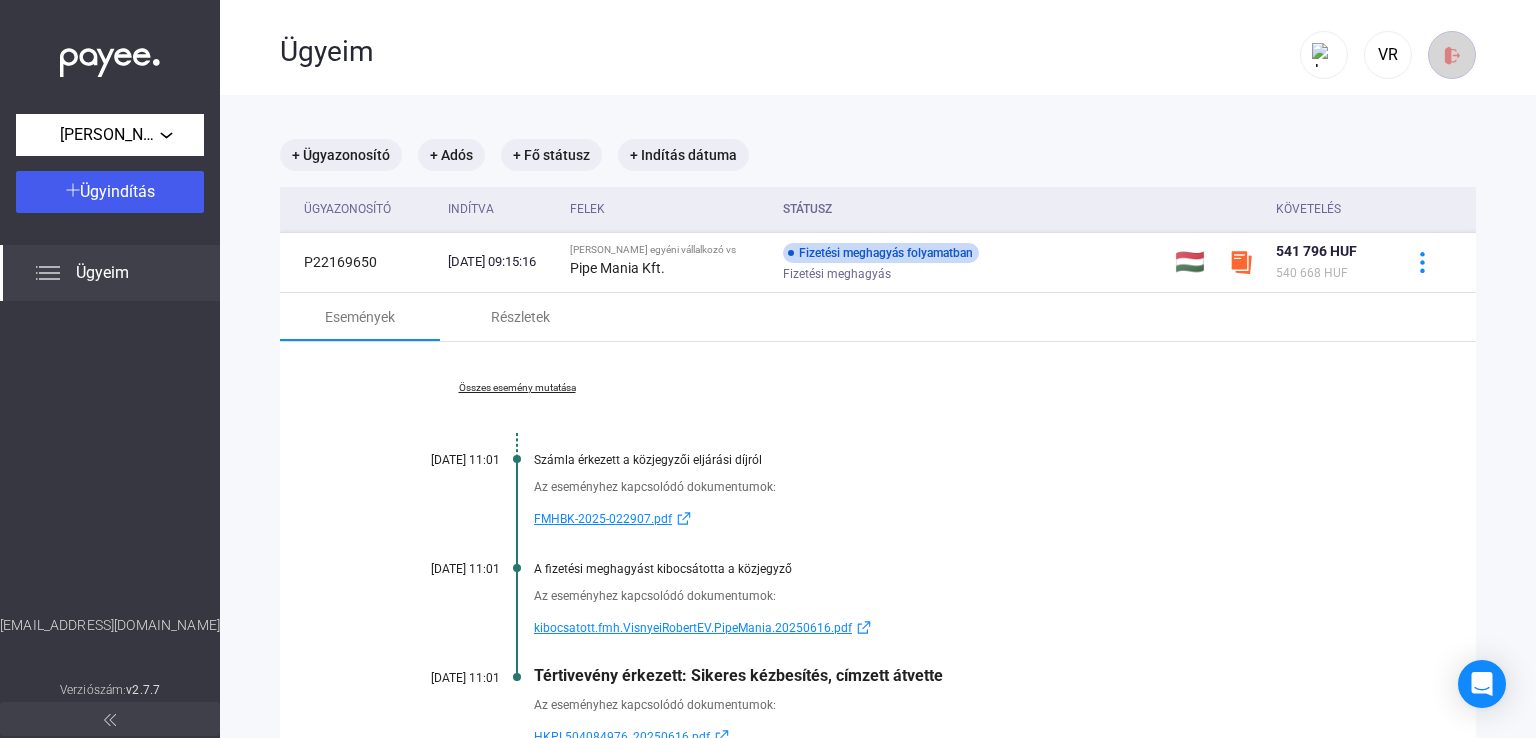 click at bounding box center [1452, 55] 